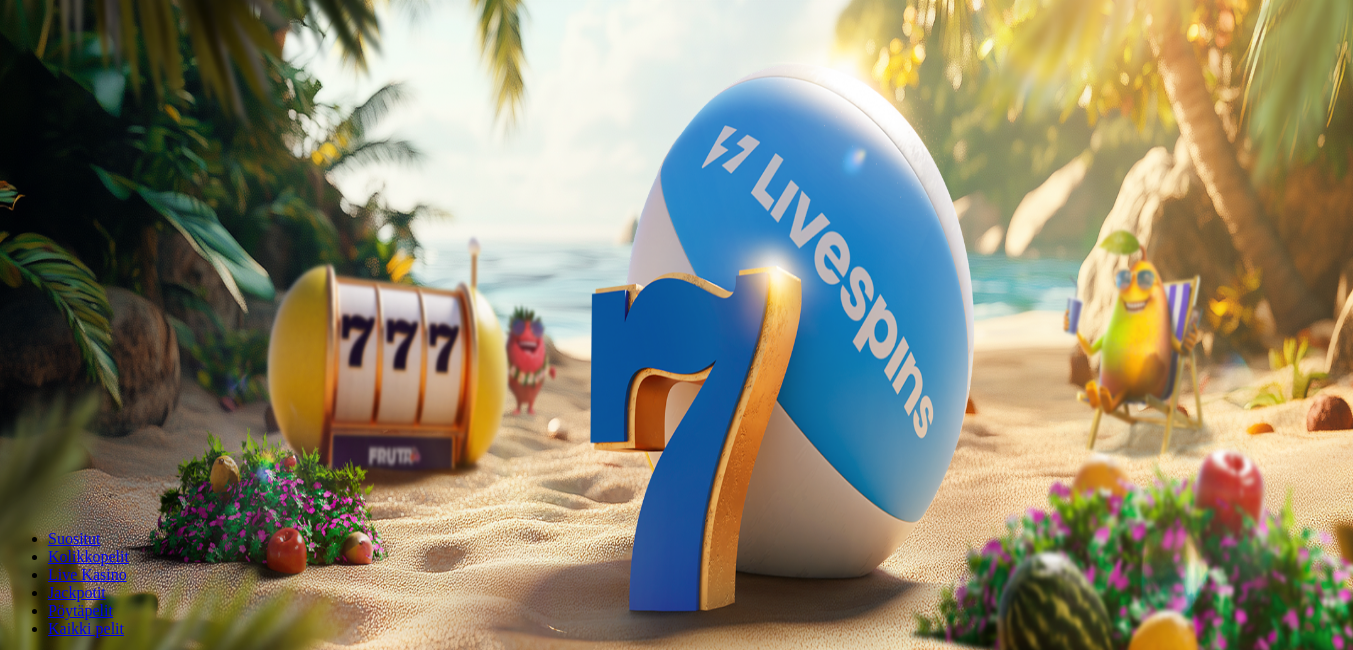 scroll, scrollTop: 0, scrollLeft: 0, axis: both 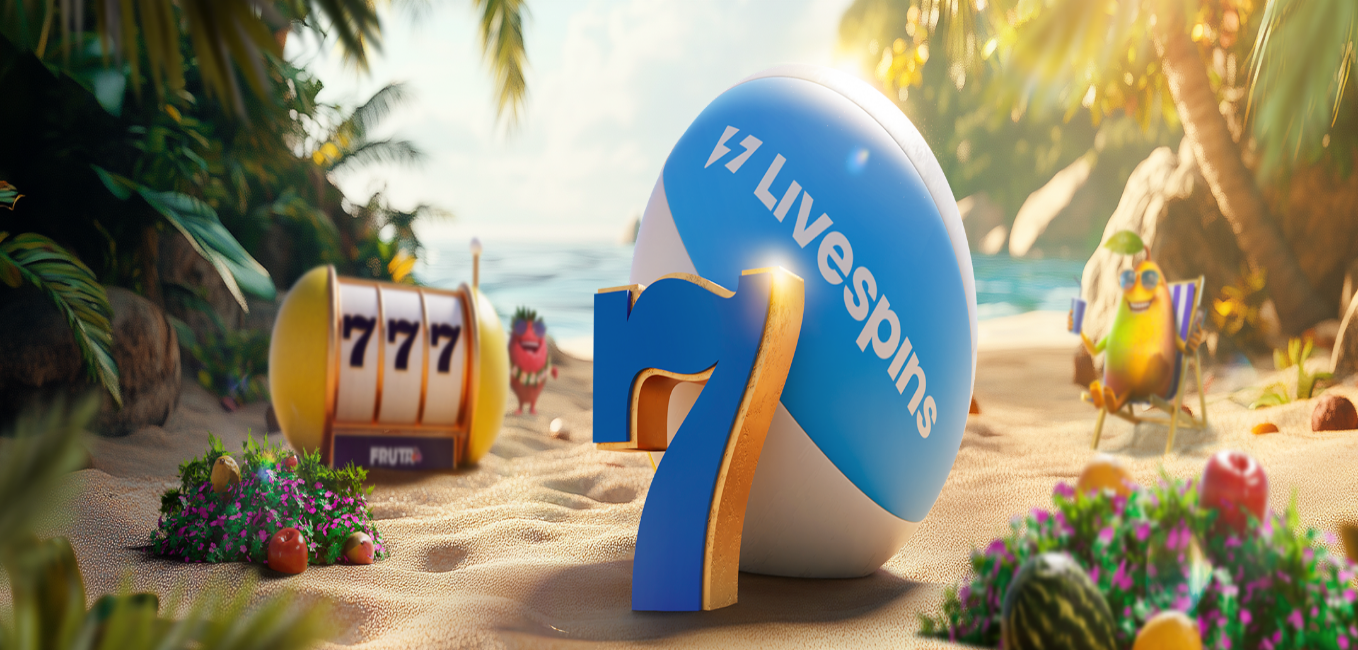 click on "***" at bounding box center [79, 468] 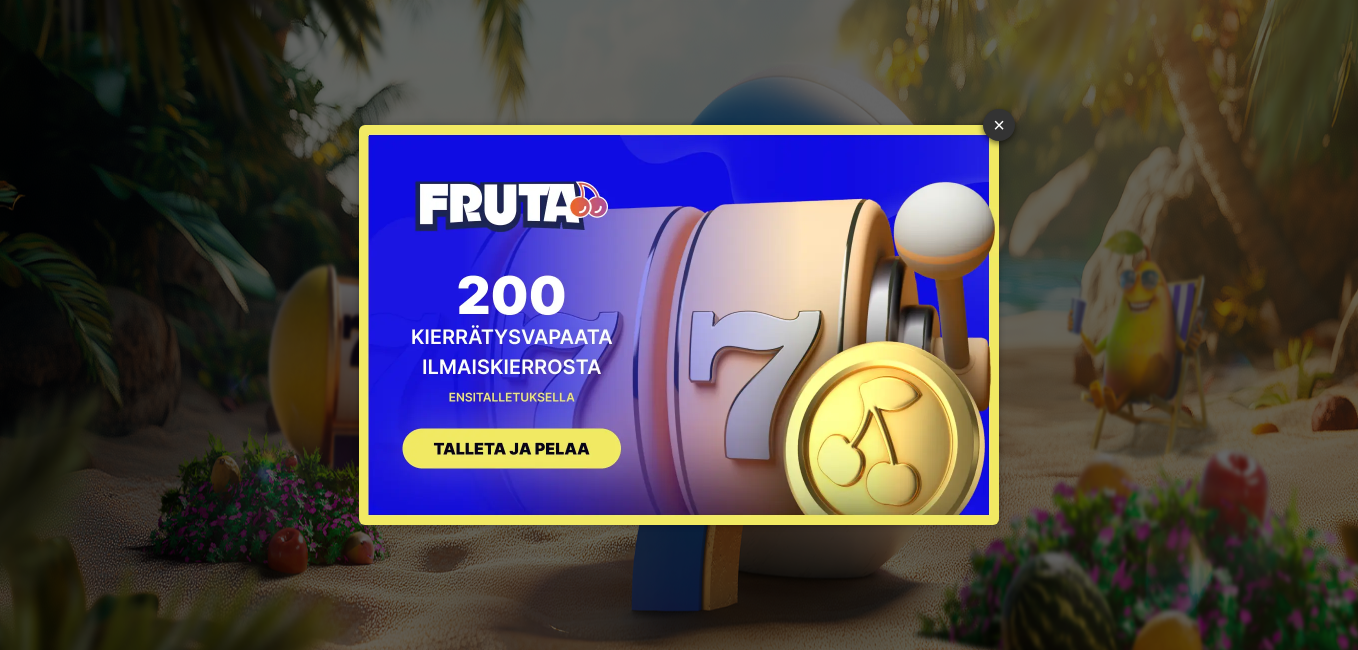 click on "SIGN UP" at bounding box center (502, 451) 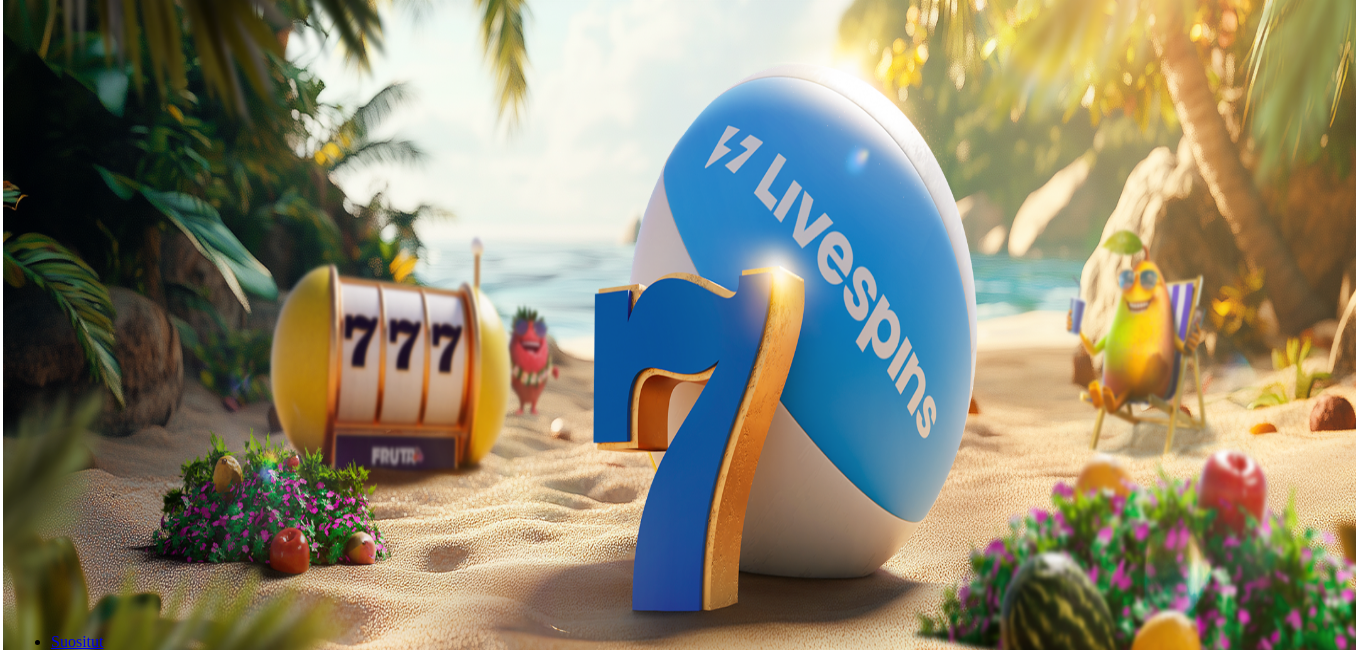 scroll, scrollTop: 0, scrollLeft: 0, axis: both 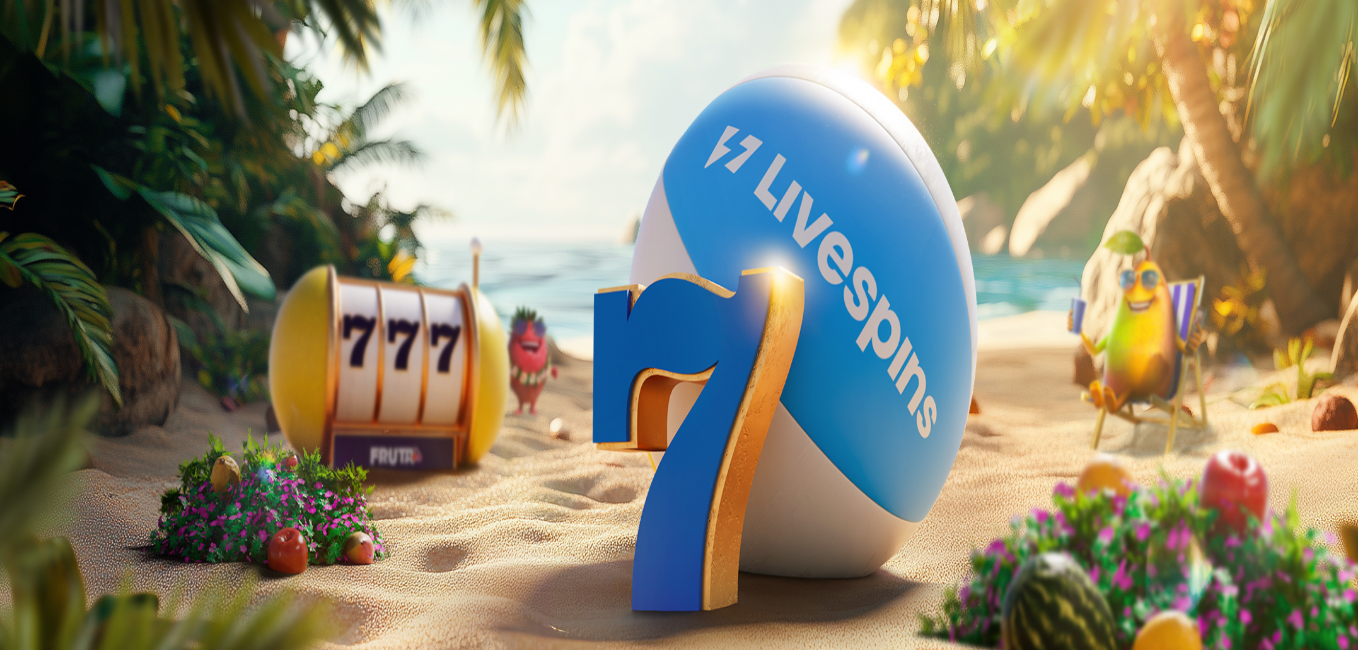 click on "***" at bounding box center (79, 468) 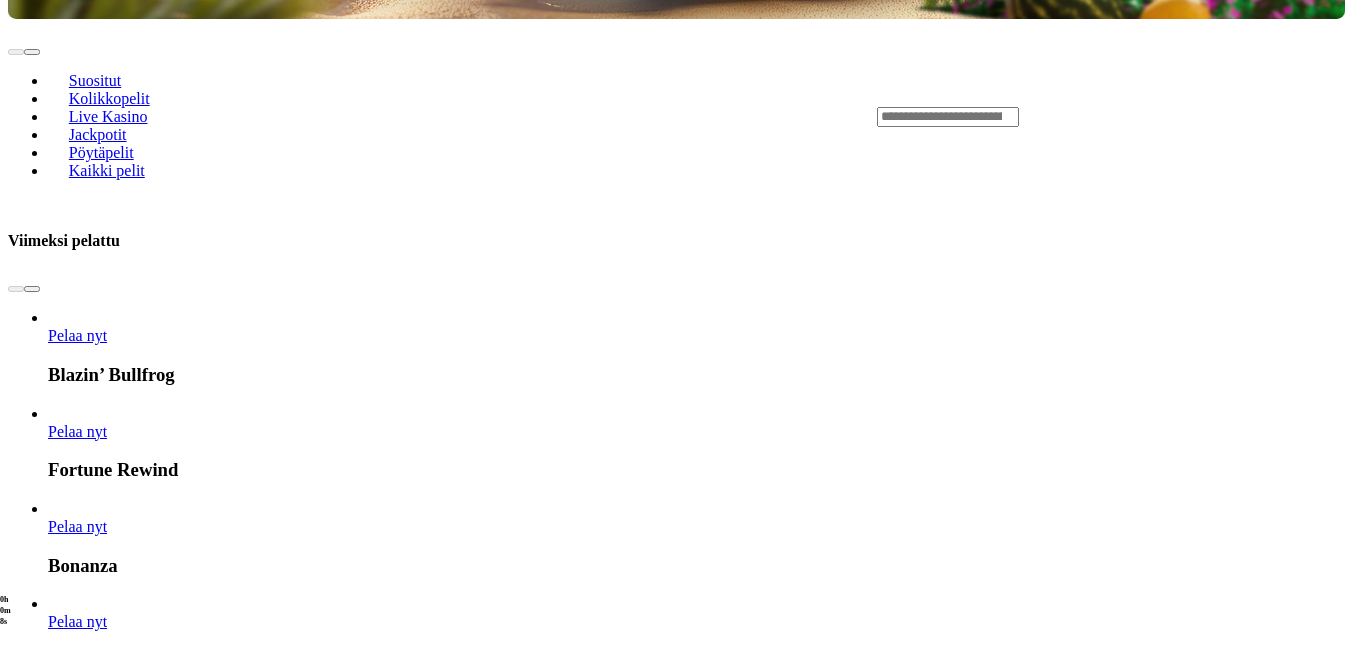 scroll, scrollTop: 840, scrollLeft: 0, axis: vertical 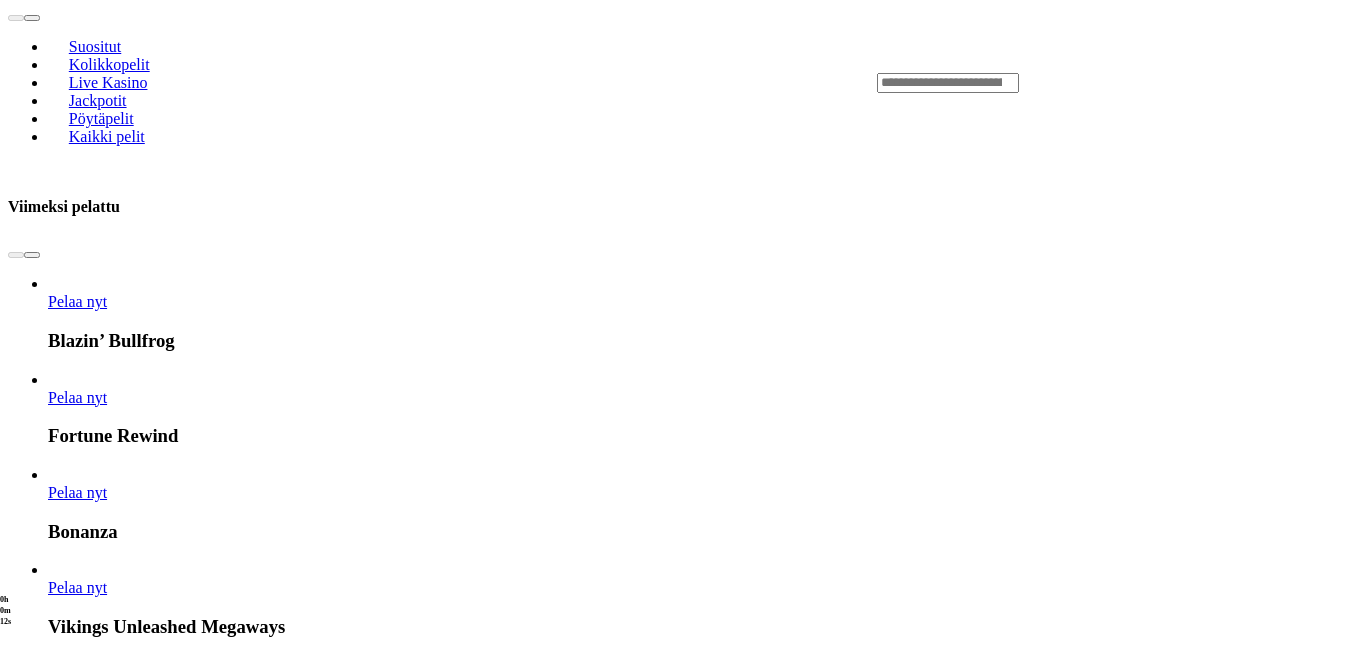 click on "Pelaa nyt" at bounding box center (77, 2806) 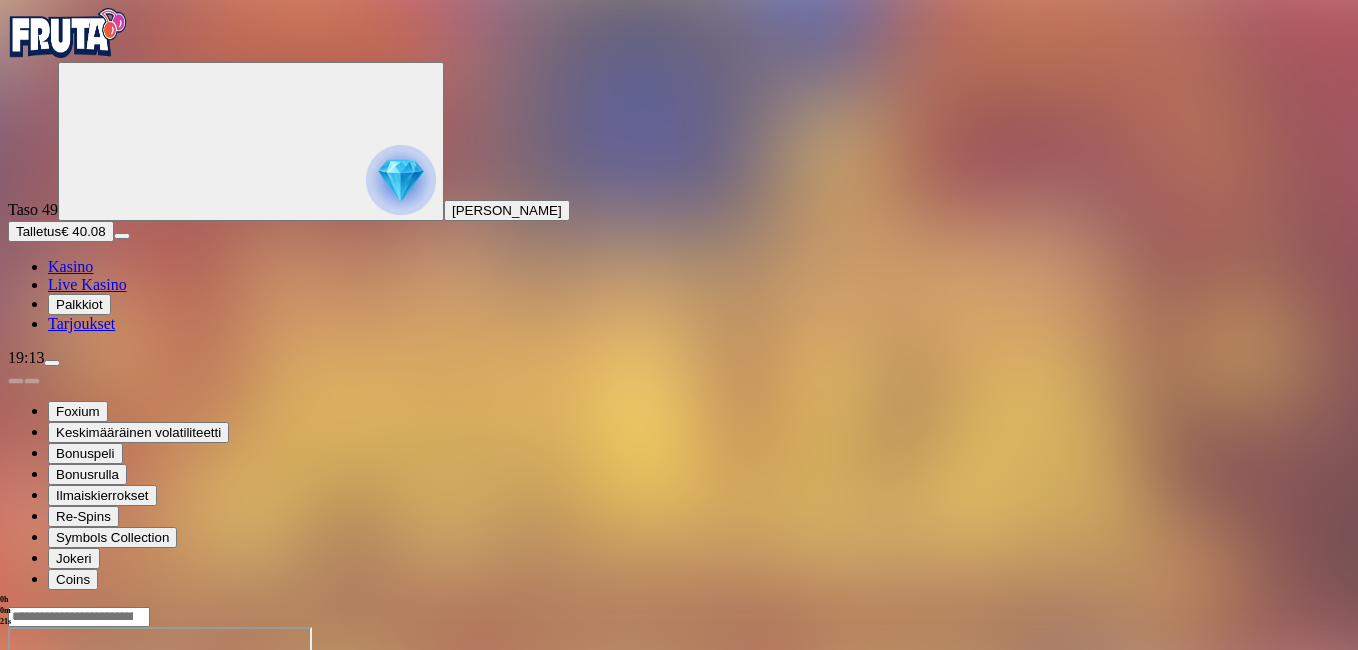 click at bounding box center (48, 799) 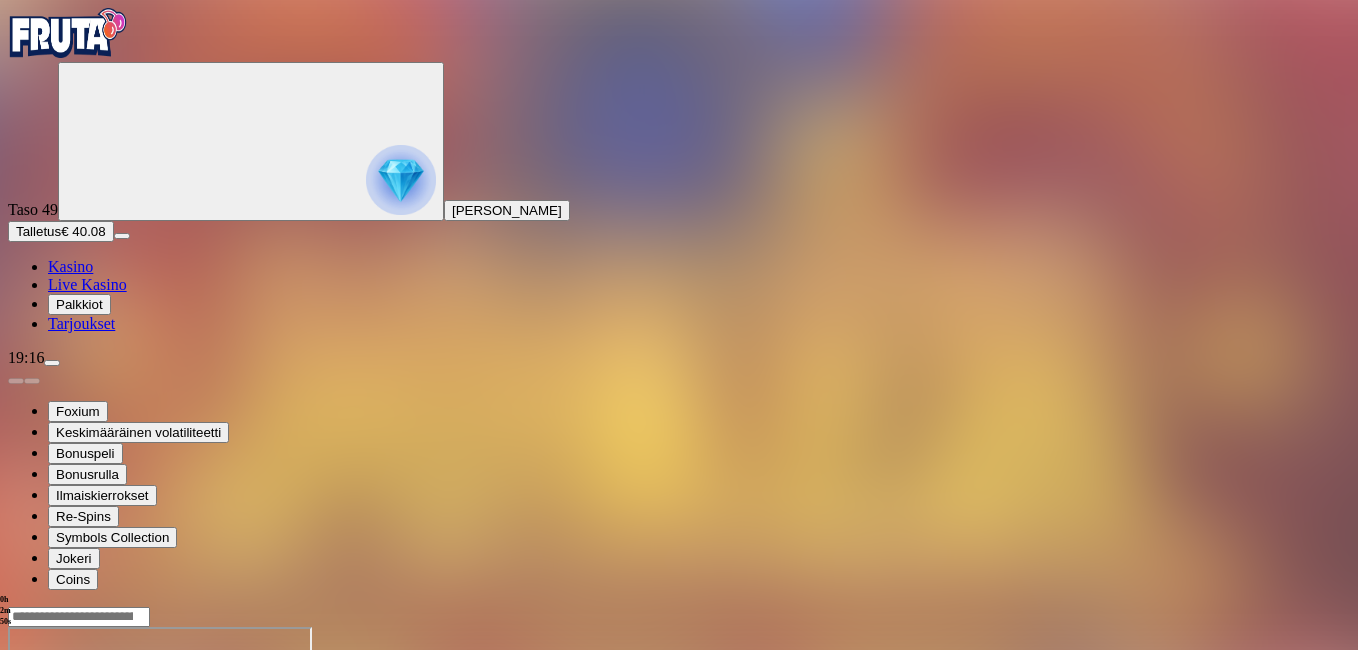 click at bounding box center [16, 799] 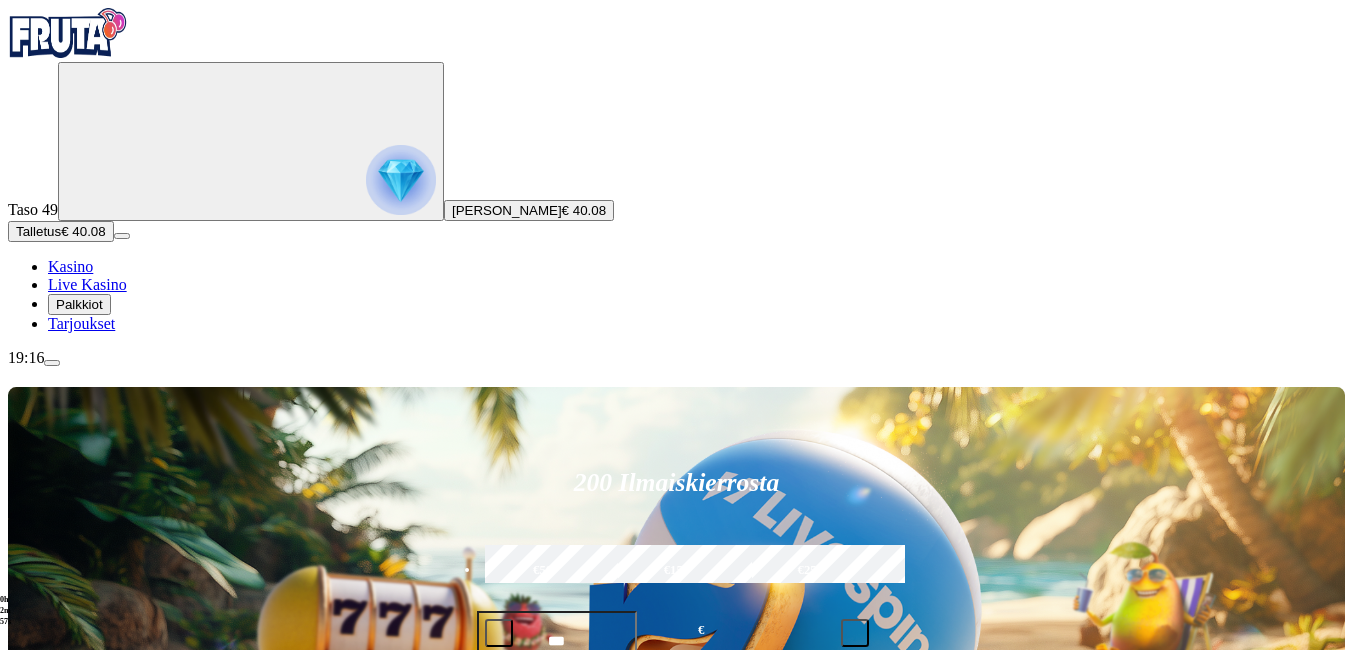 click at bounding box center [32, 1095] 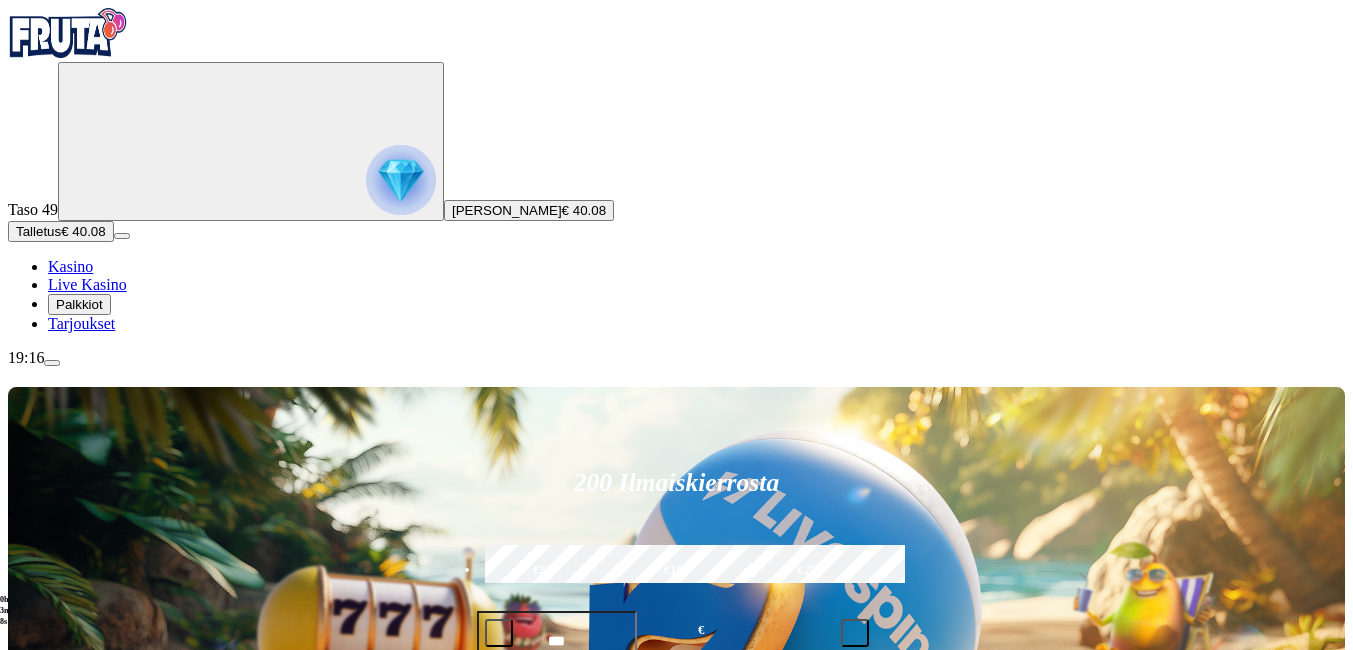 type 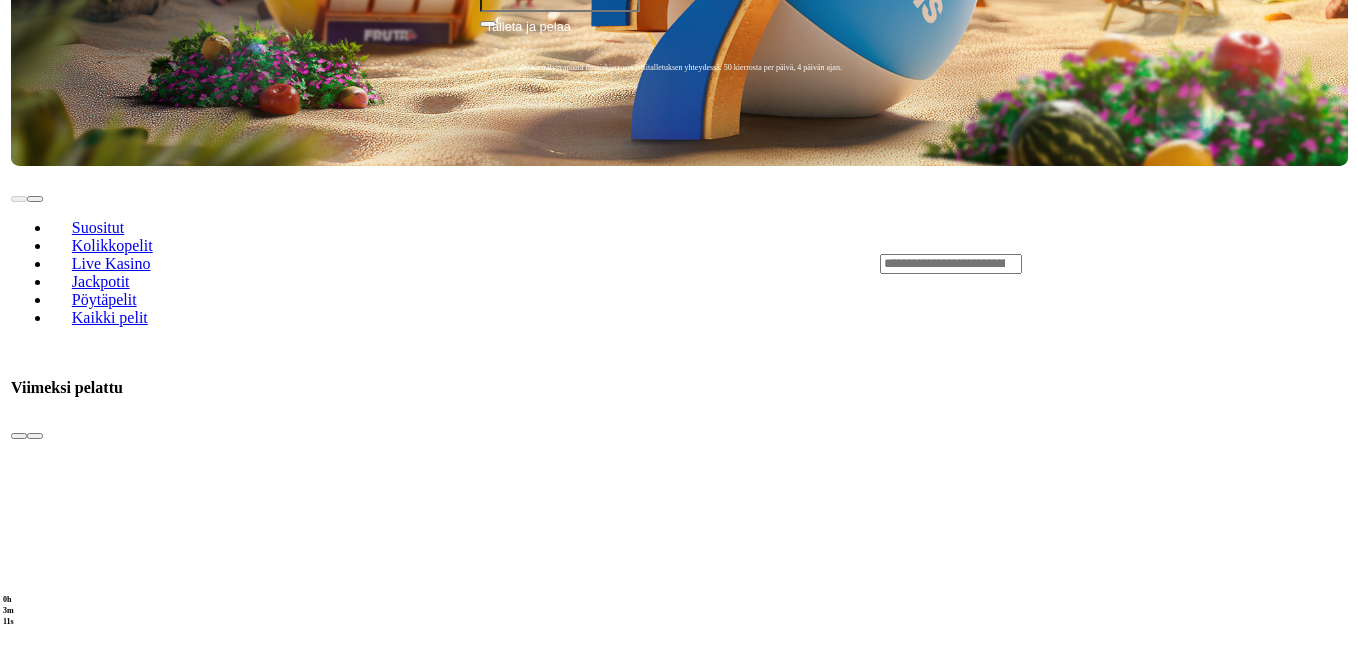 scroll, scrollTop: 880, scrollLeft: 0, axis: vertical 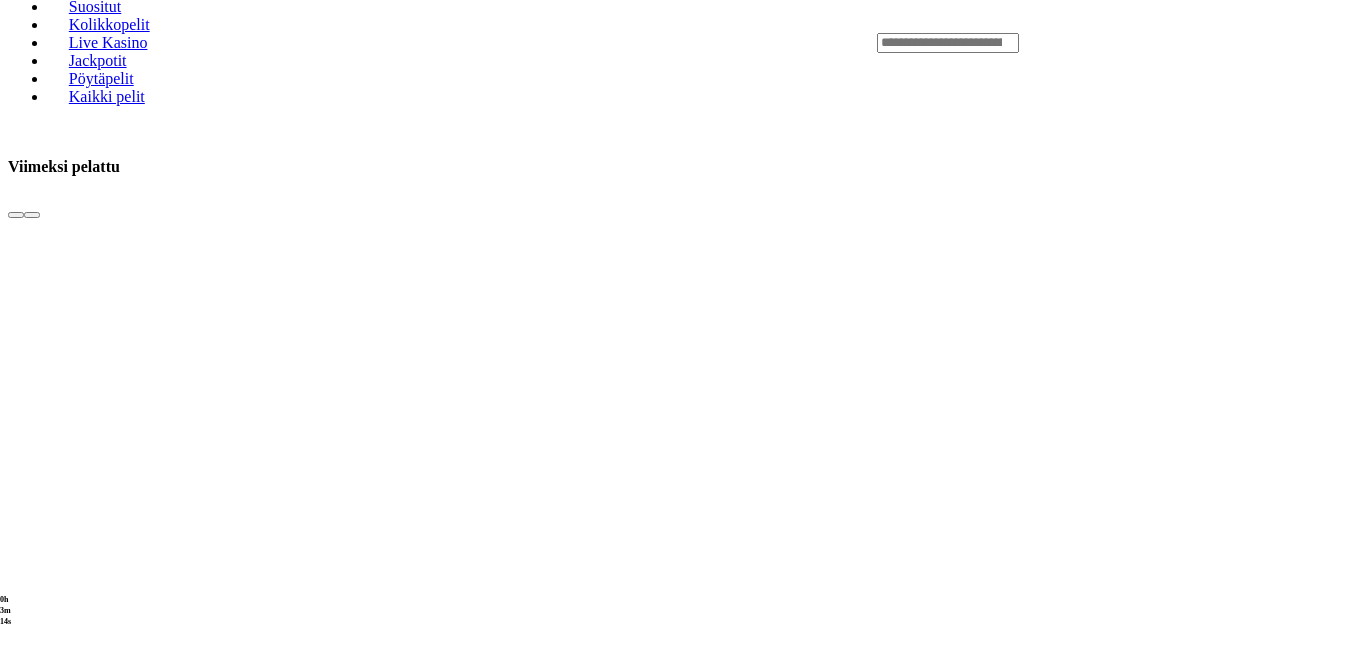 click on "Palkkiot" at bounding box center (79, -576) 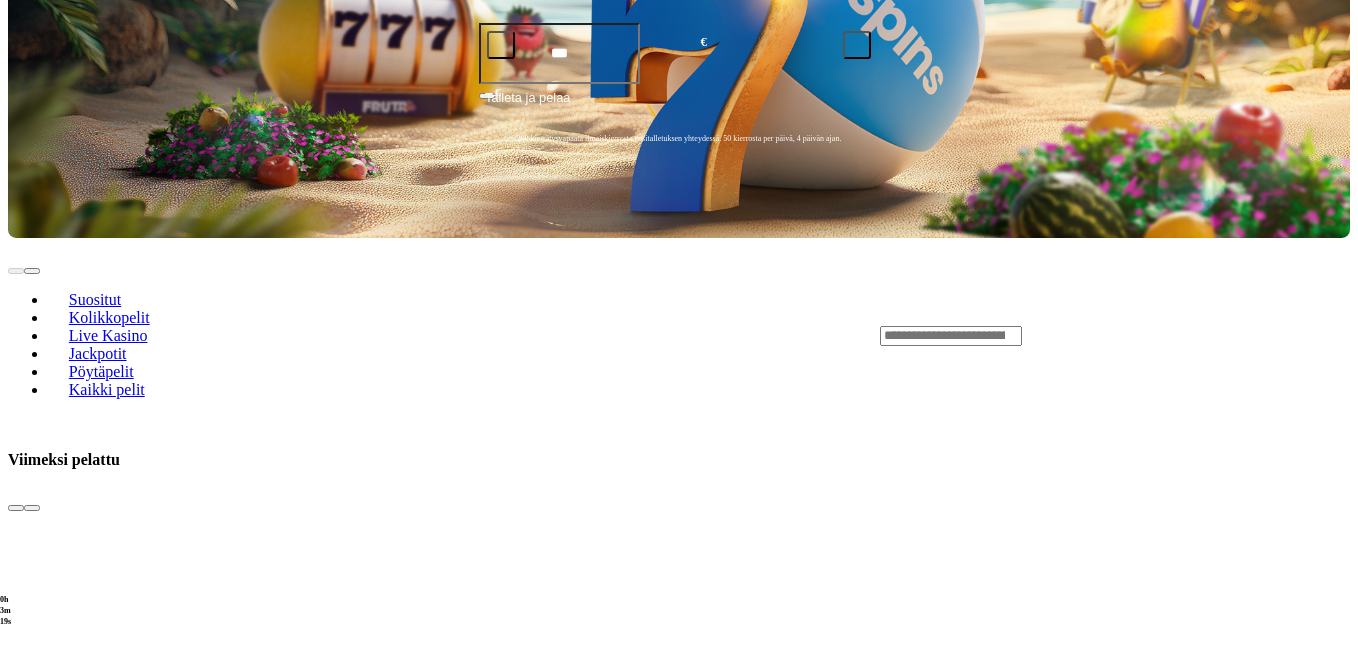 click at bounding box center (16, -414) 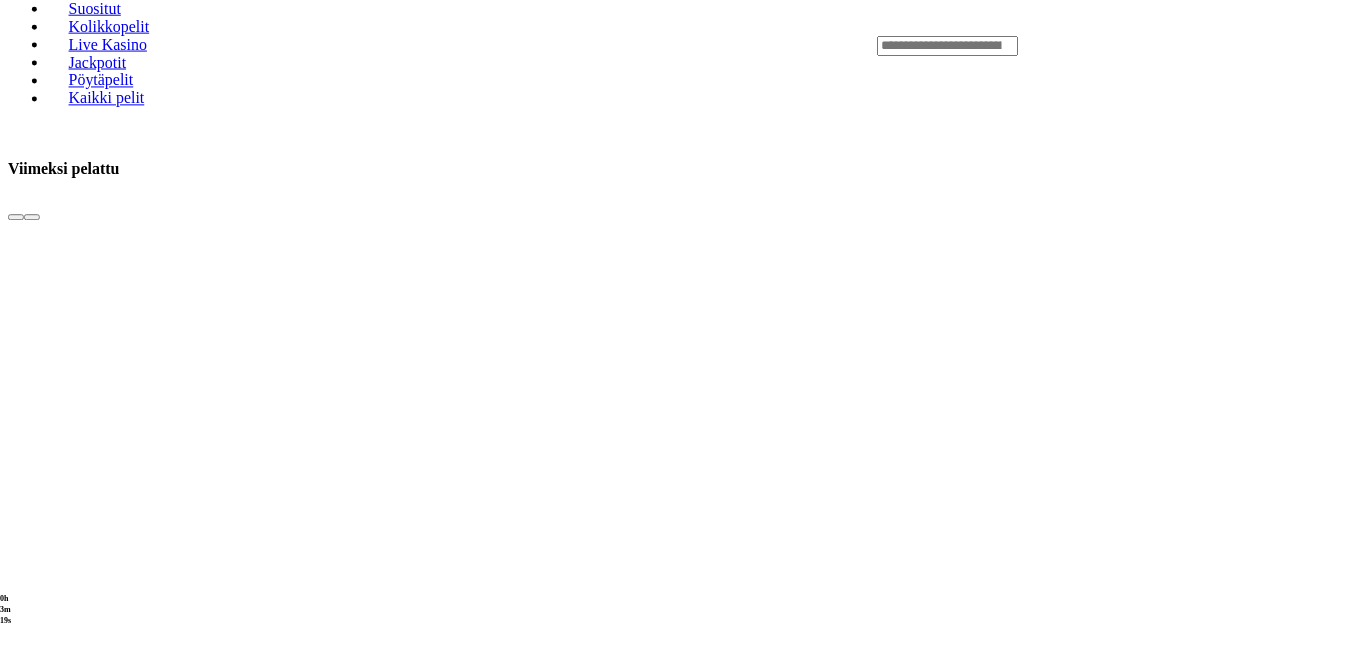 scroll, scrollTop: 0, scrollLeft: 0, axis: both 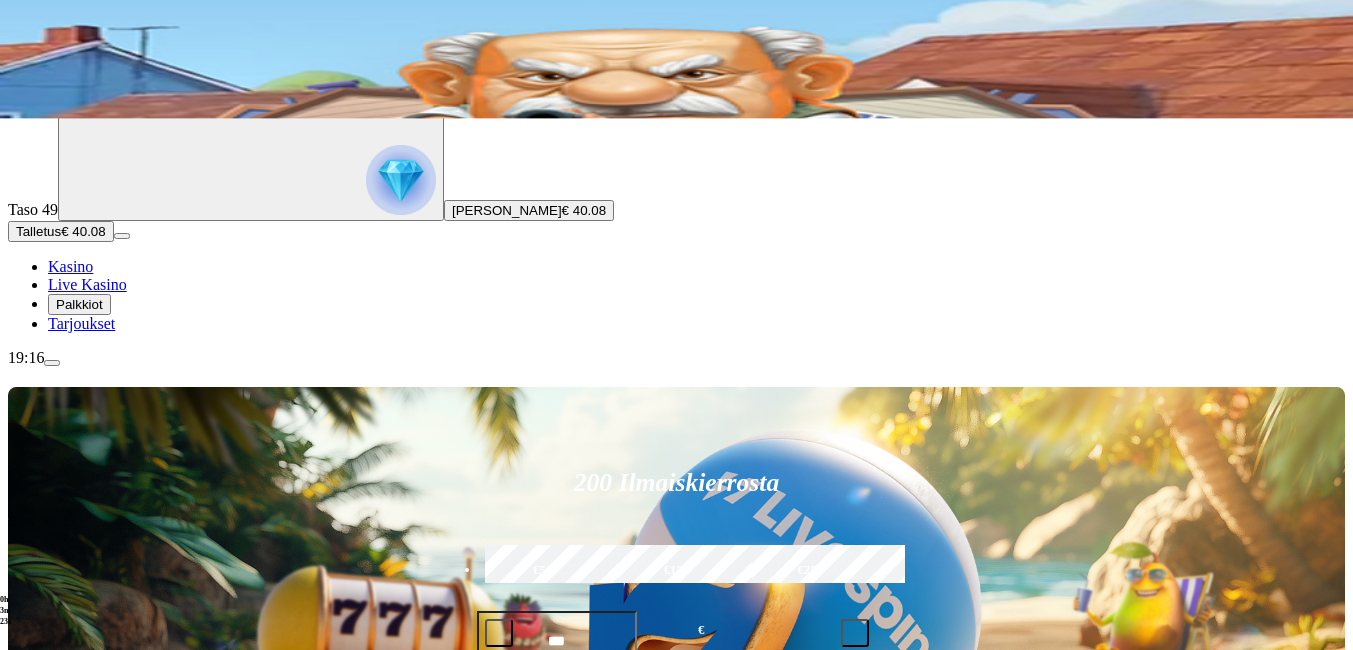 type 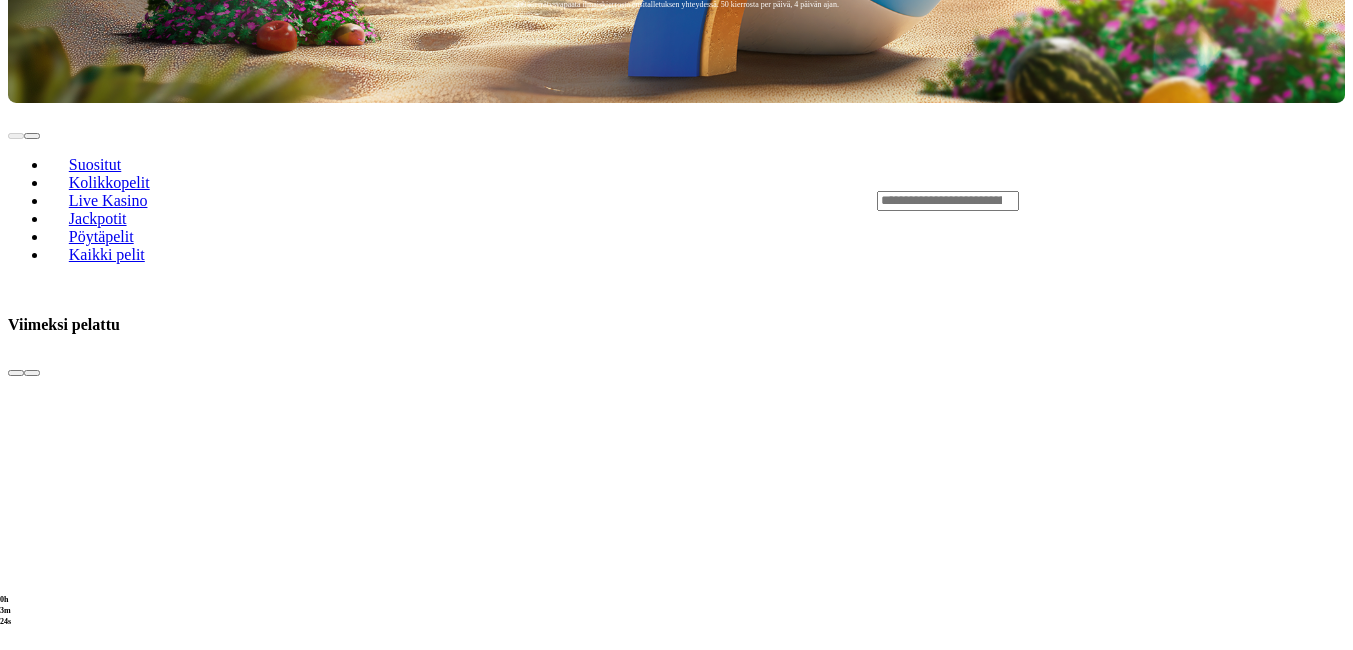 scroll, scrollTop: 760, scrollLeft: 0, axis: vertical 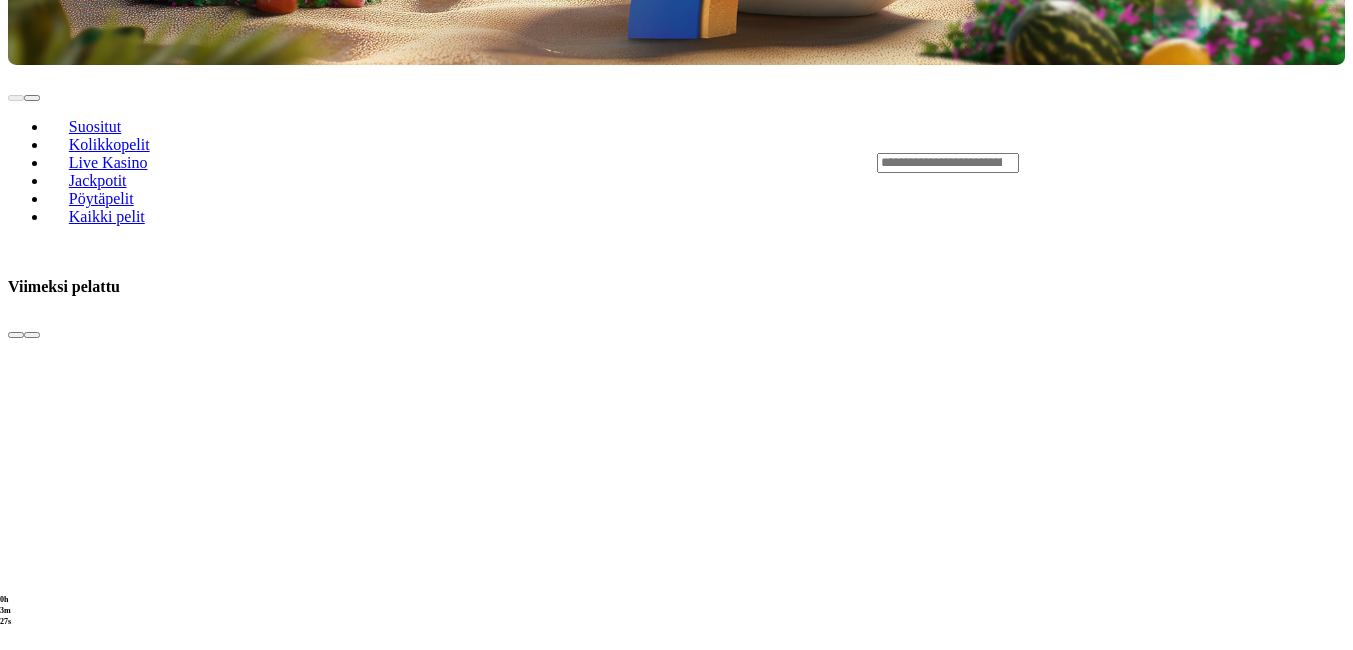 click at bounding box center (760, 4211) 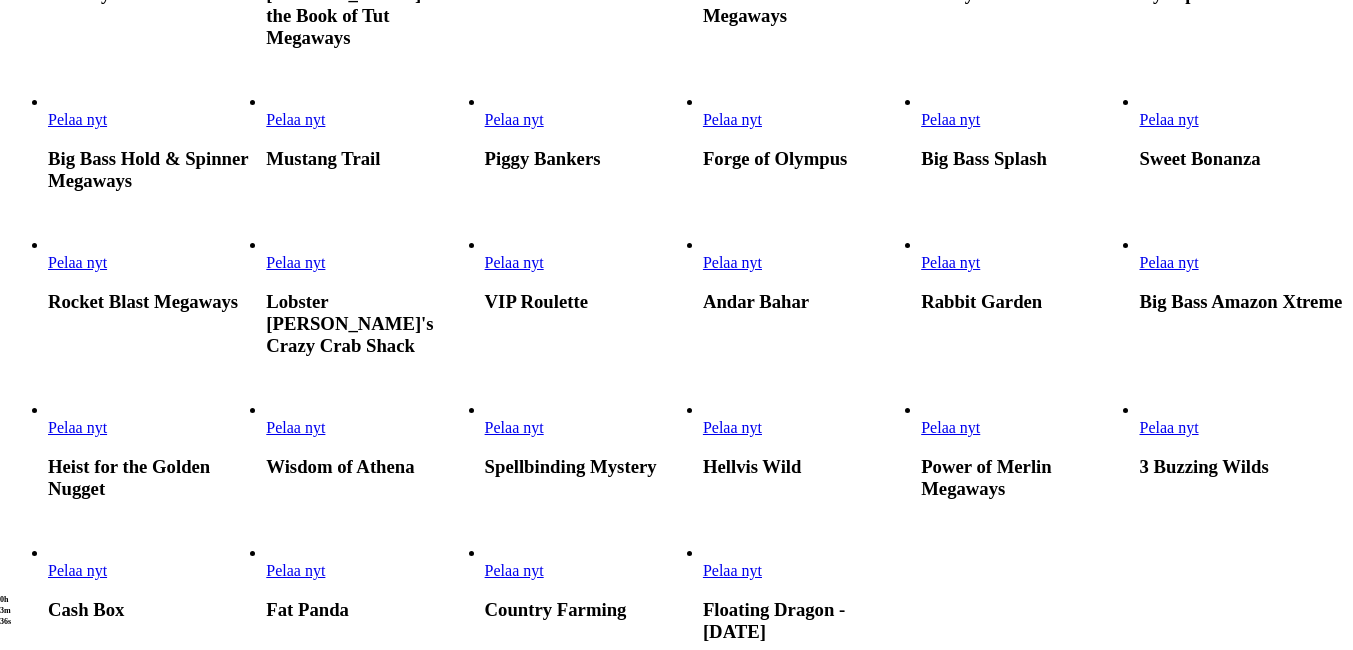 scroll, scrollTop: 600, scrollLeft: 0, axis: vertical 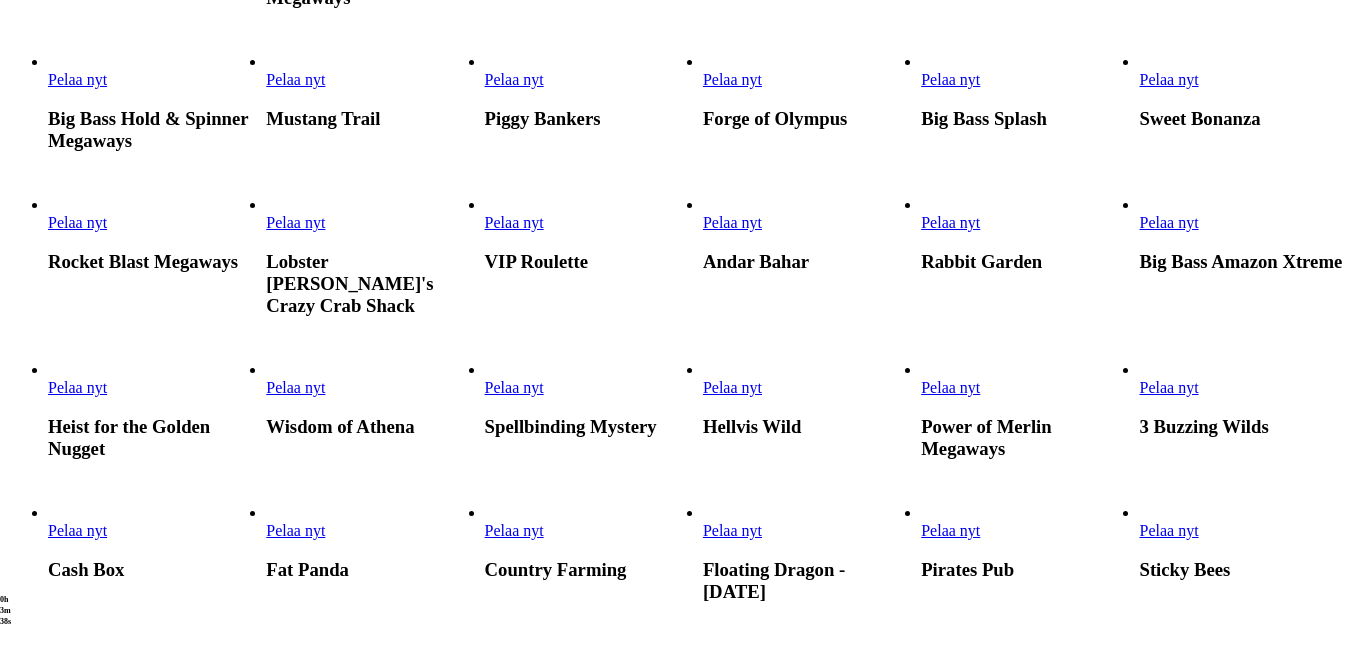 click on "Pelaa nyt" at bounding box center (295, 387) 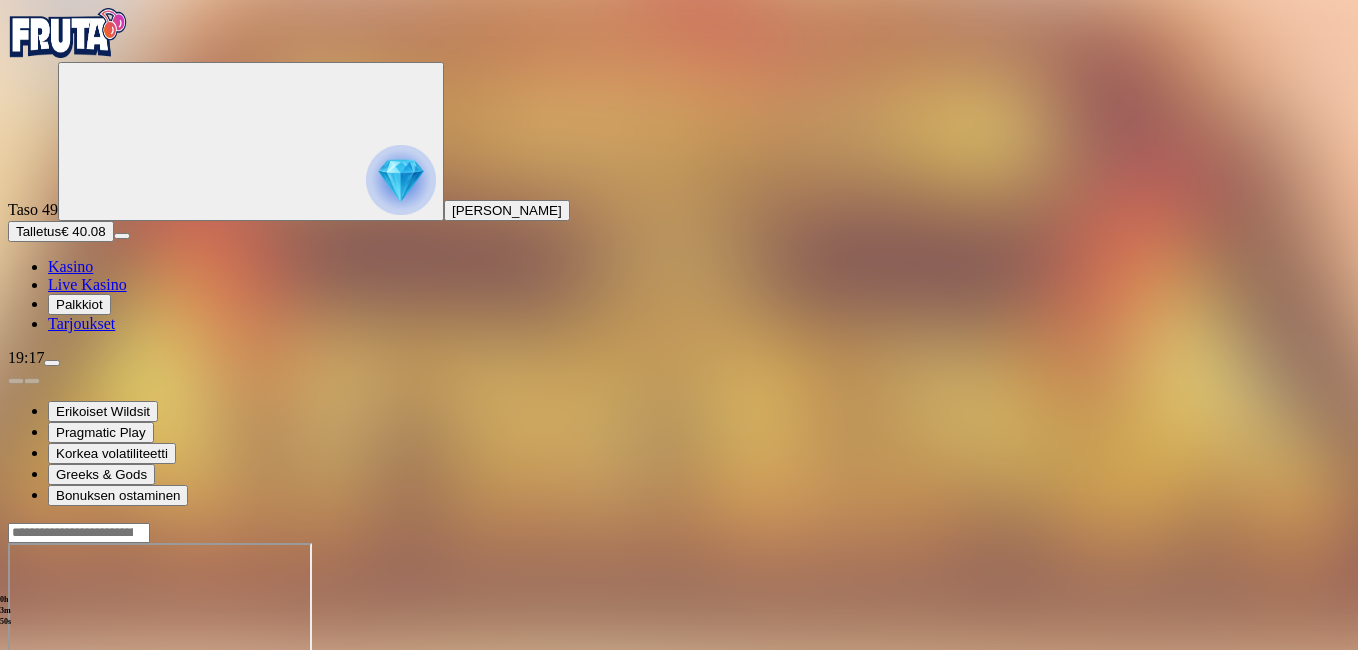 click at bounding box center [48, 715] 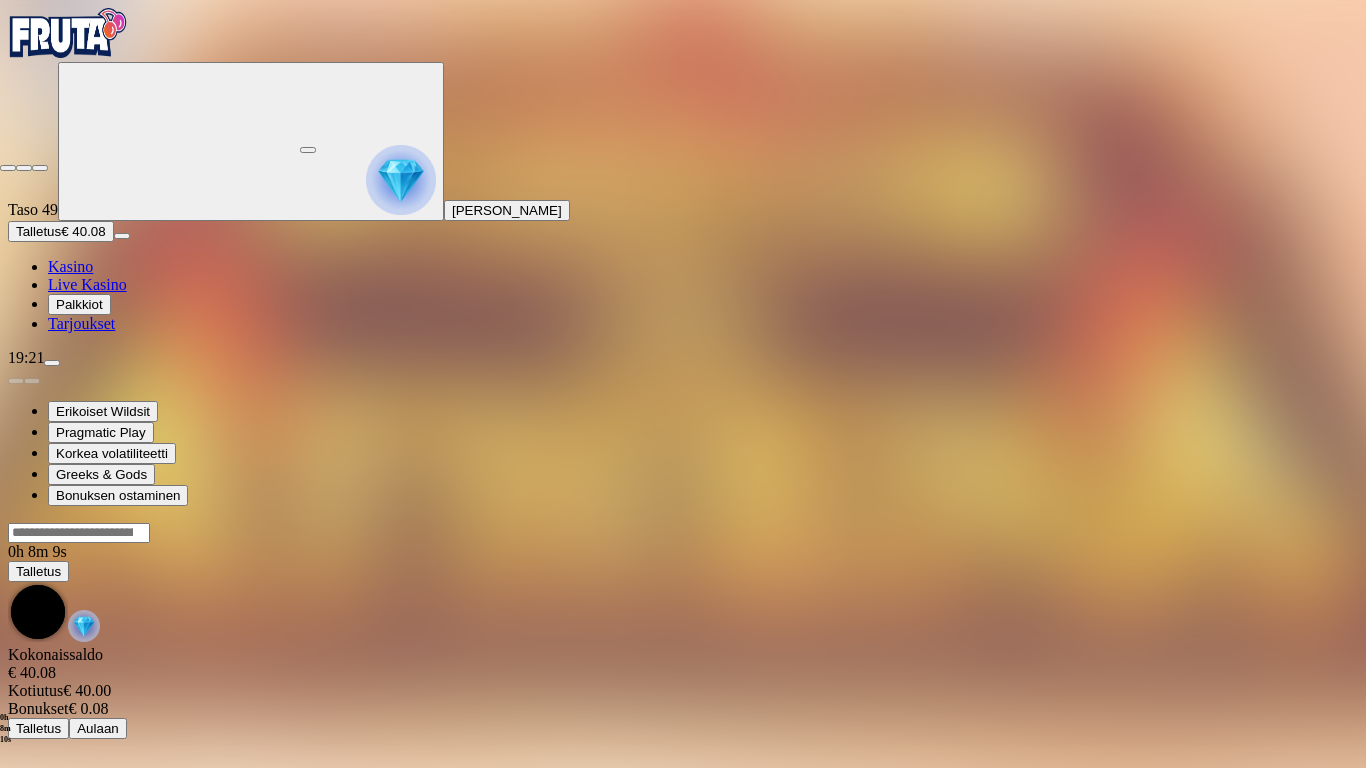 click at bounding box center [8, 168] 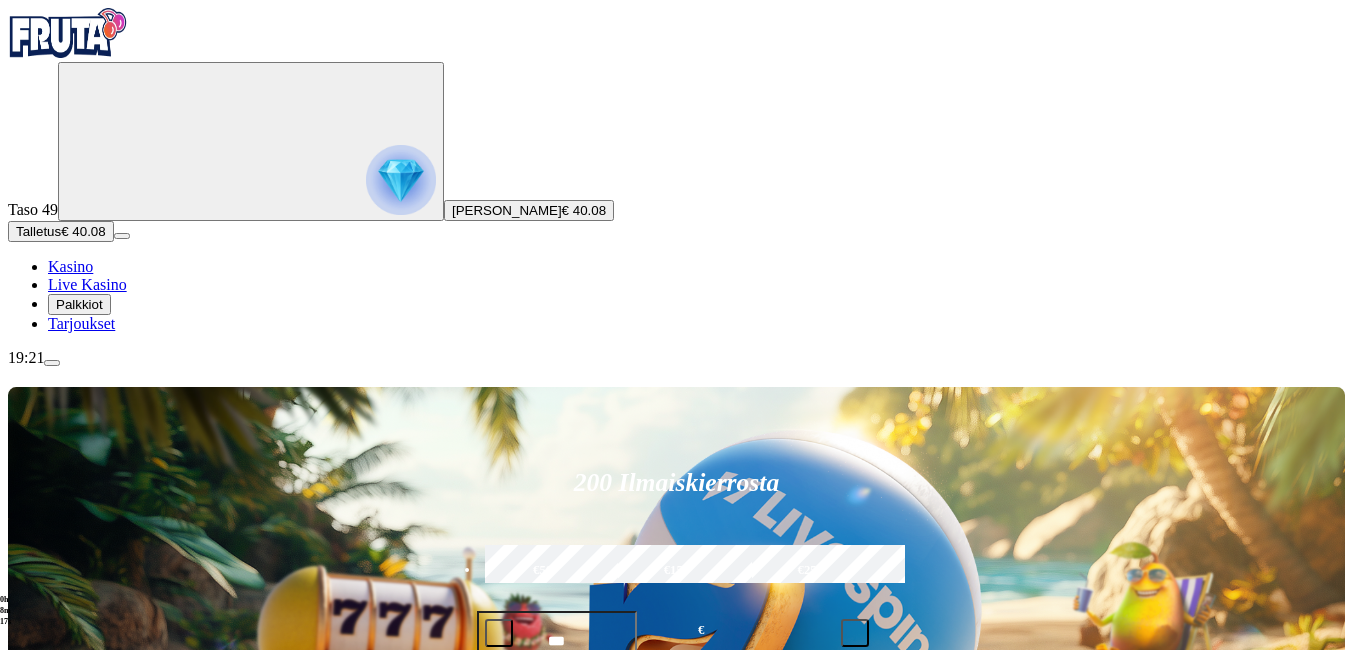 click on "Pelaa nyt" at bounding box center [77, 1523] 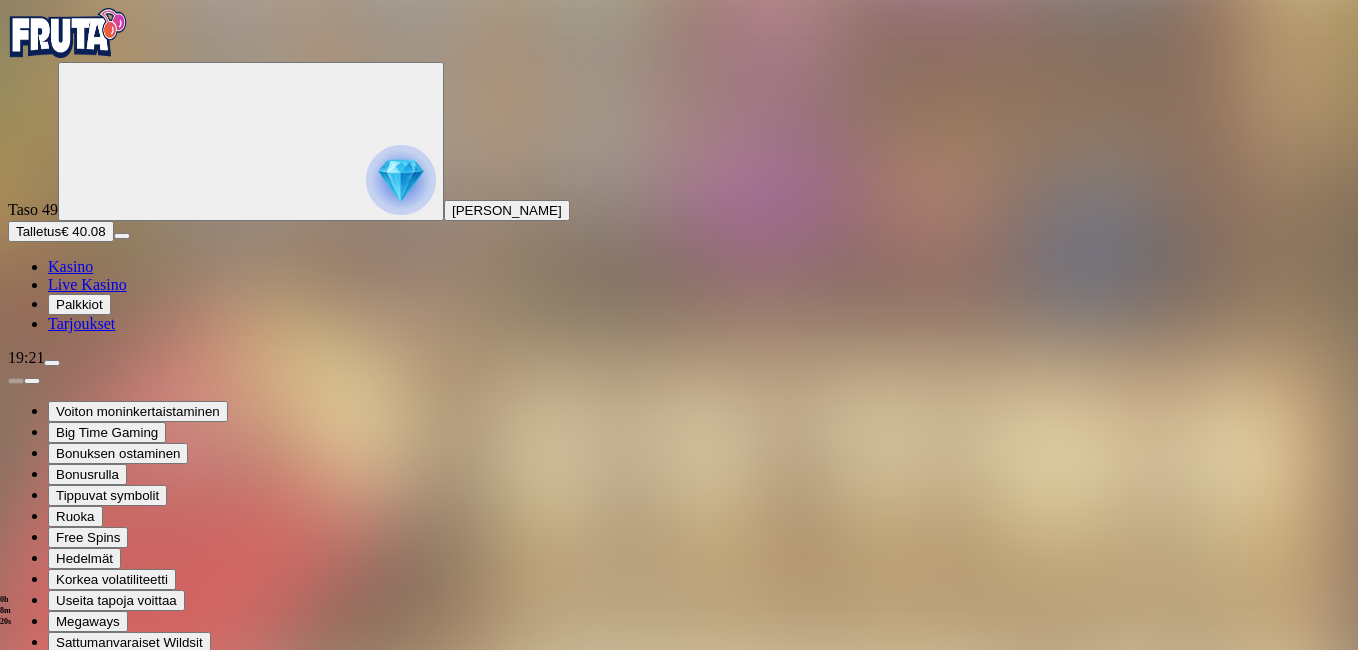 click at bounding box center [48, 883] 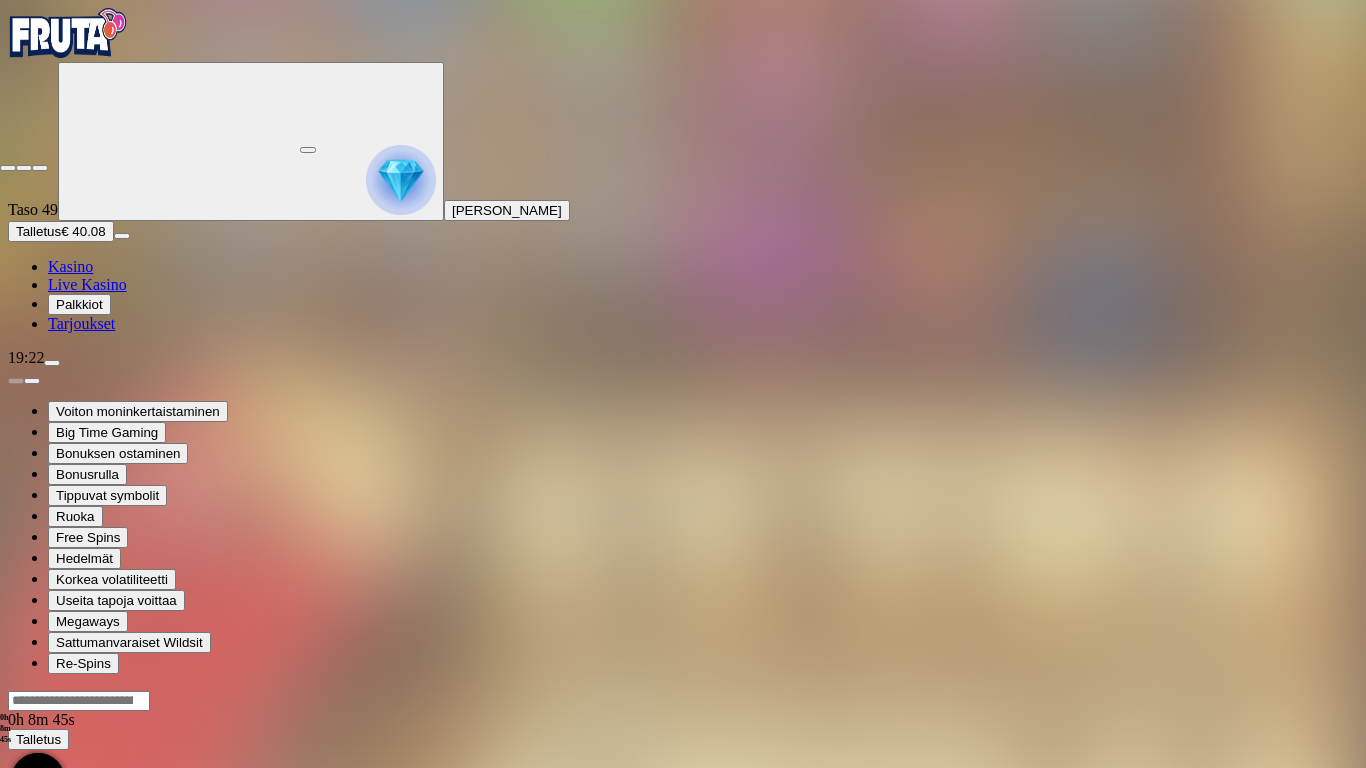 click at bounding box center (8, 168) 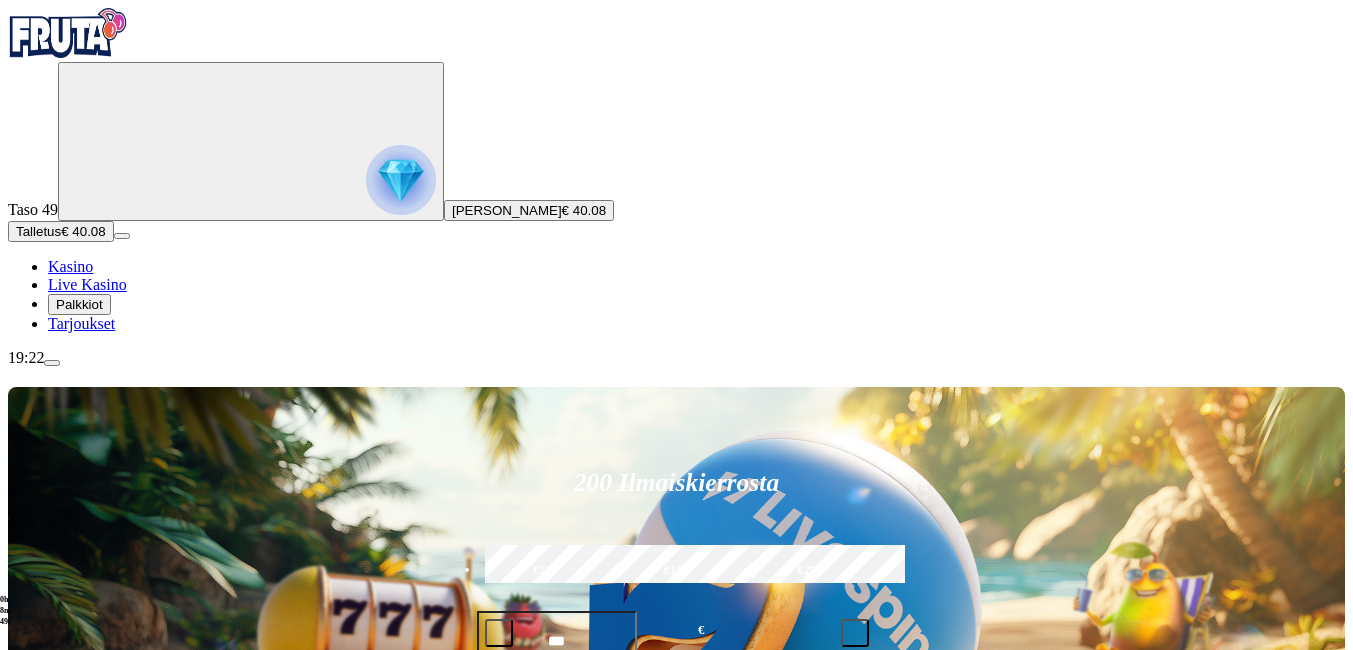 click on "Pelaa nyt" at bounding box center [77, 1332] 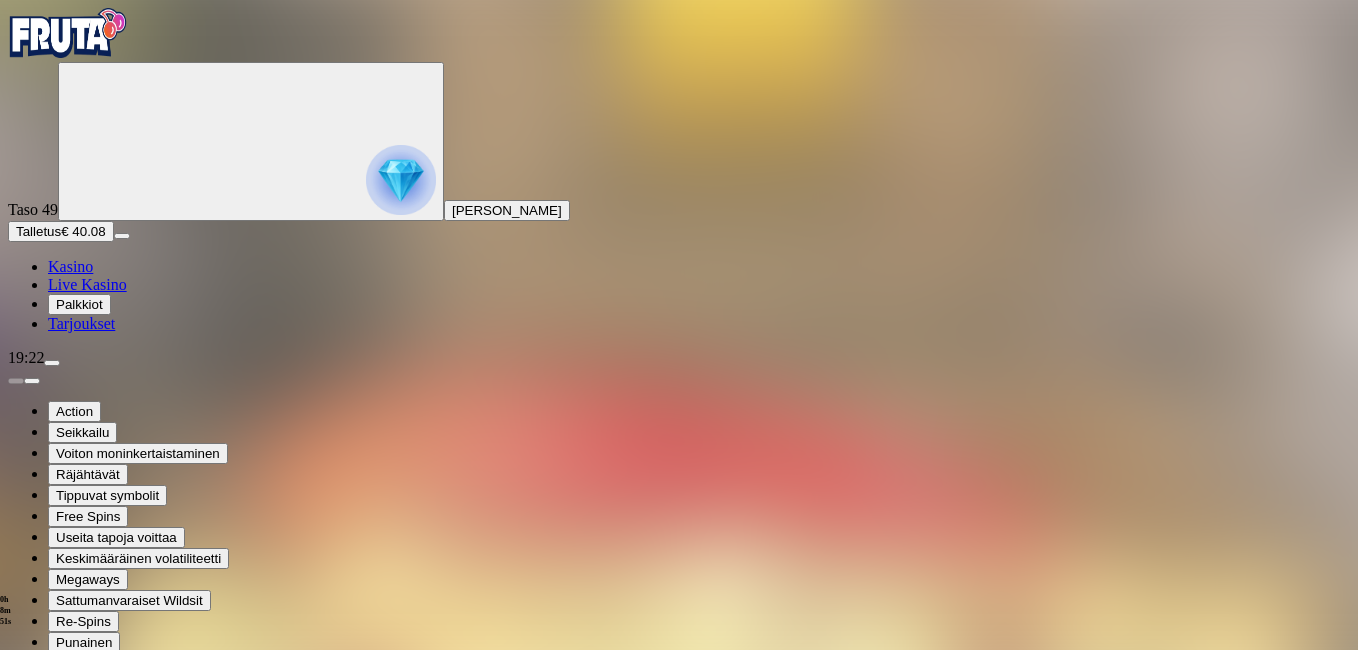 click at bounding box center (48, 883) 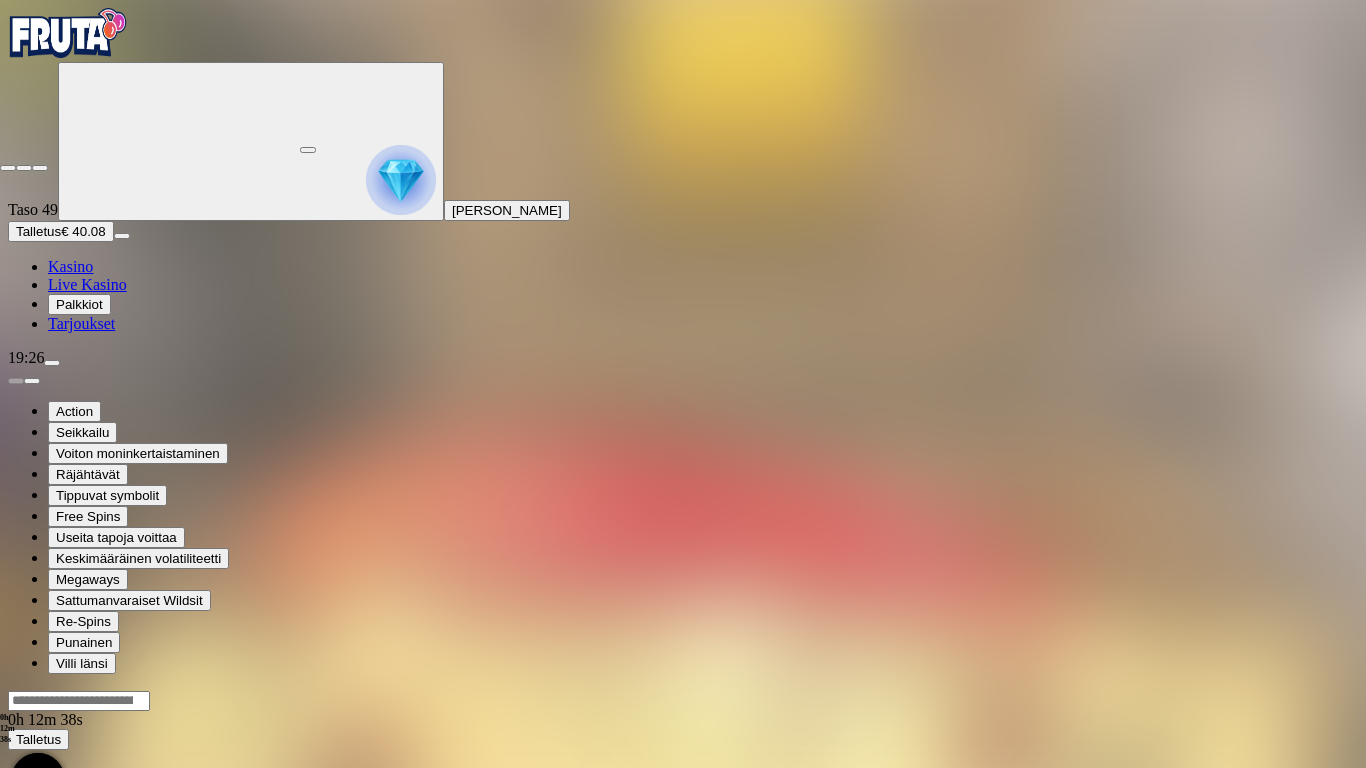 click at bounding box center [8, 168] 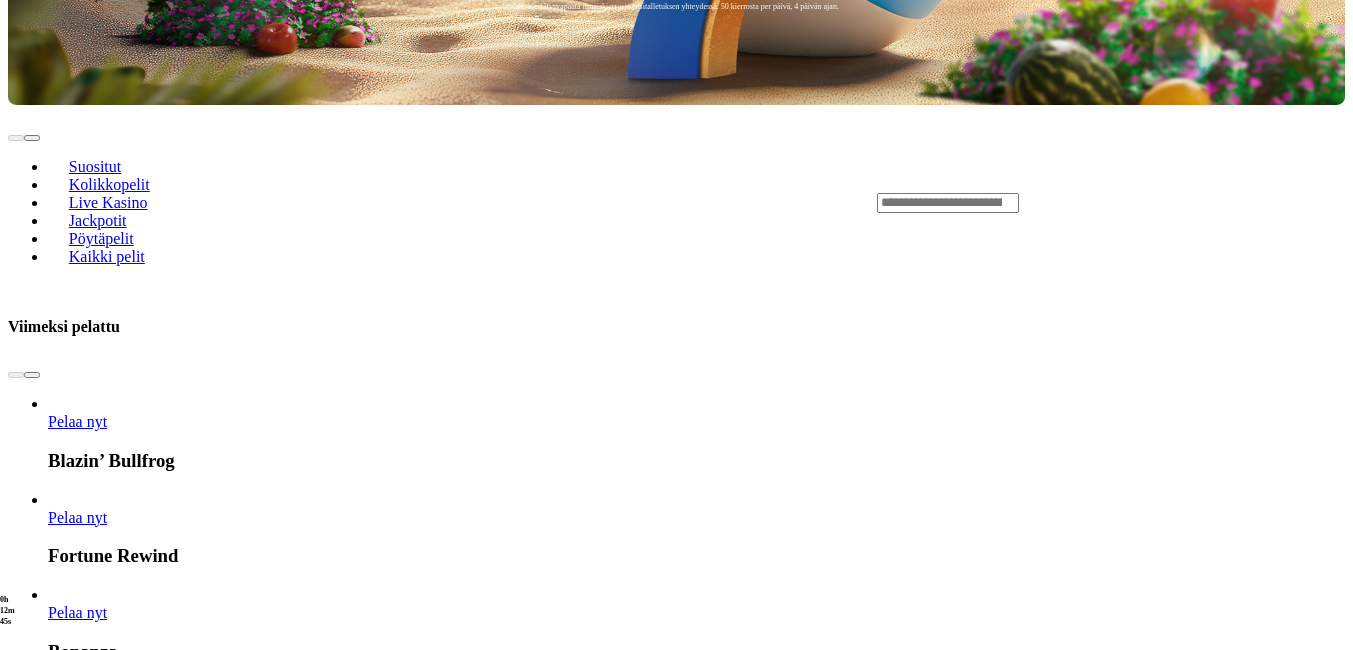 scroll, scrollTop: 880, scrollLeft: 0, axis: vertical 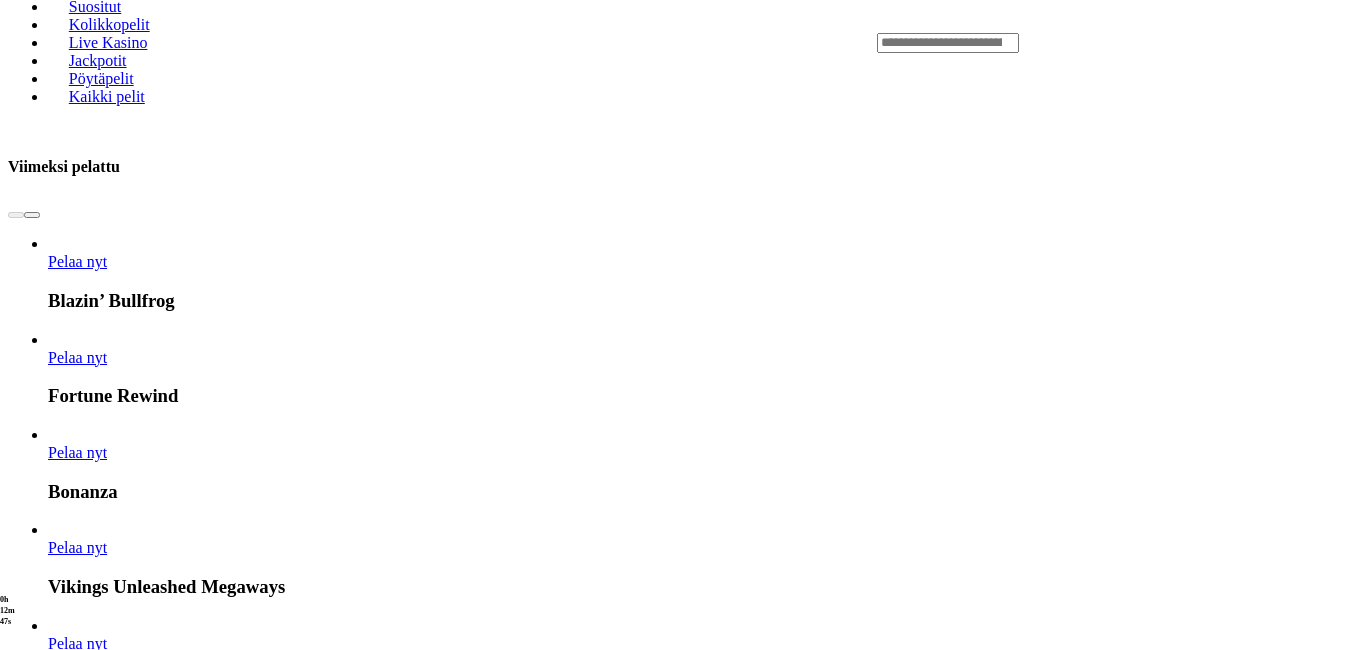click on "Palkkiot" at bounding box center (79, -576) 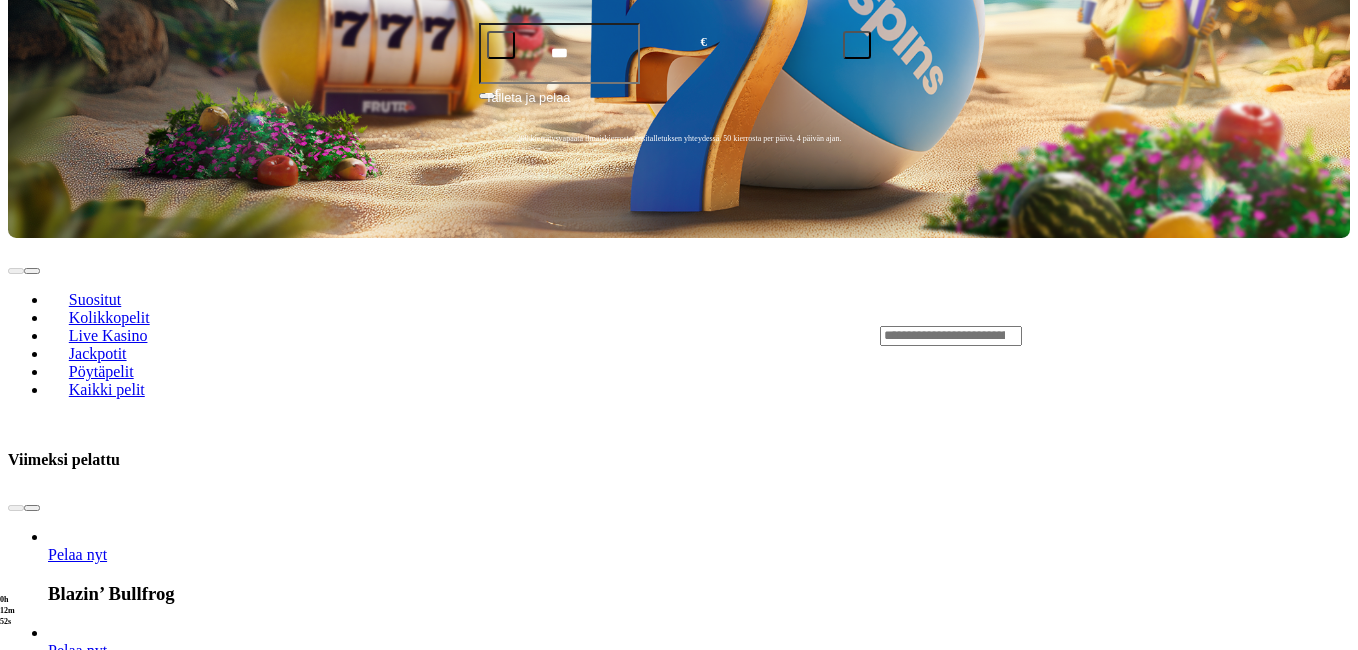 click on "Tarjoukset" at bounding box center (81, -557) 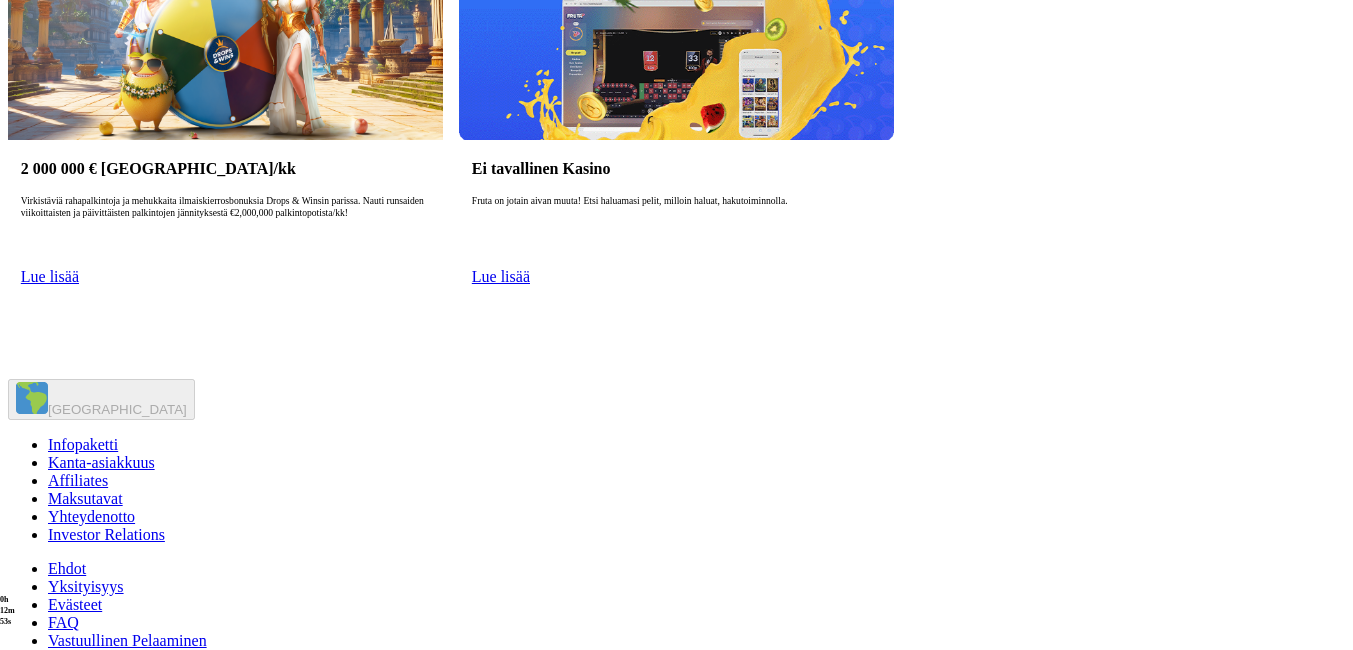 scroll, scrollTop: 0, scrollLeft: 0, axis: both 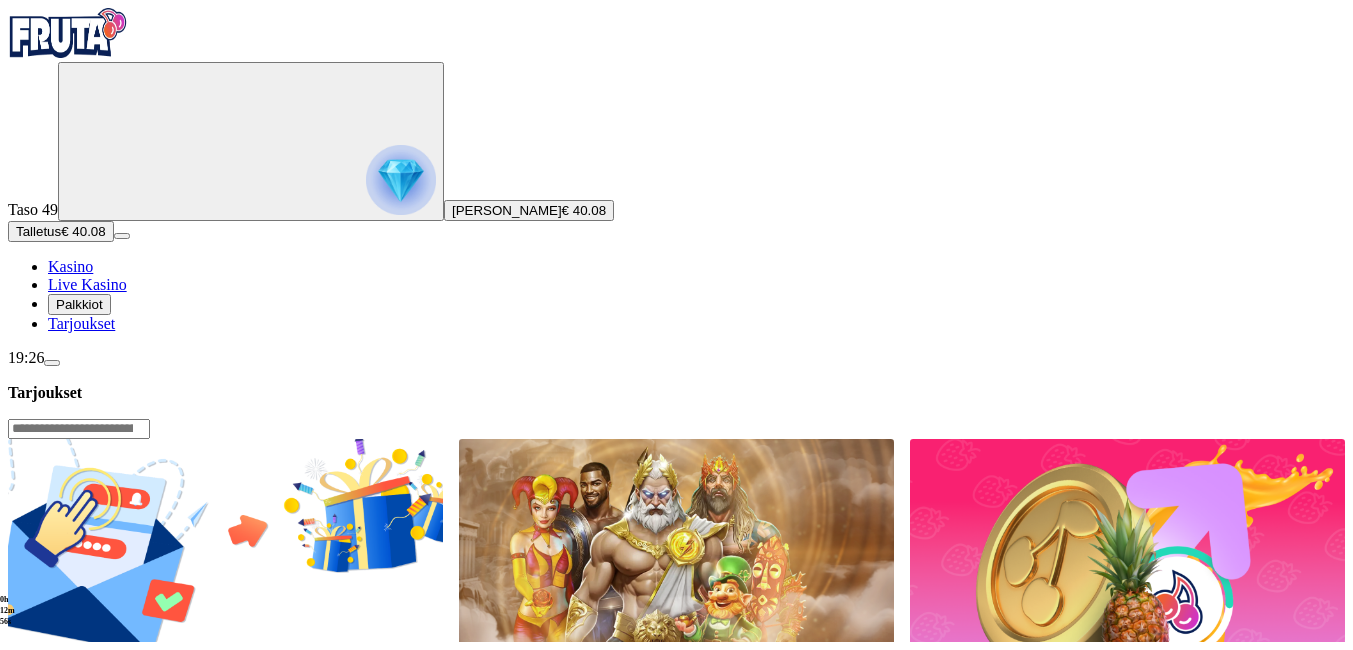 click on "Pelaa, pidä hauskaa ja korjaa satona palkkioita! Loputonta viihdettä ja makeita voittoja. Kun pelaat kolikkopelejä, Fruit Up palkitsee sinut ilmaiskierroksilla välittömästi, aina kun saavutat uuden tason." at bounding box center (1127, 729) 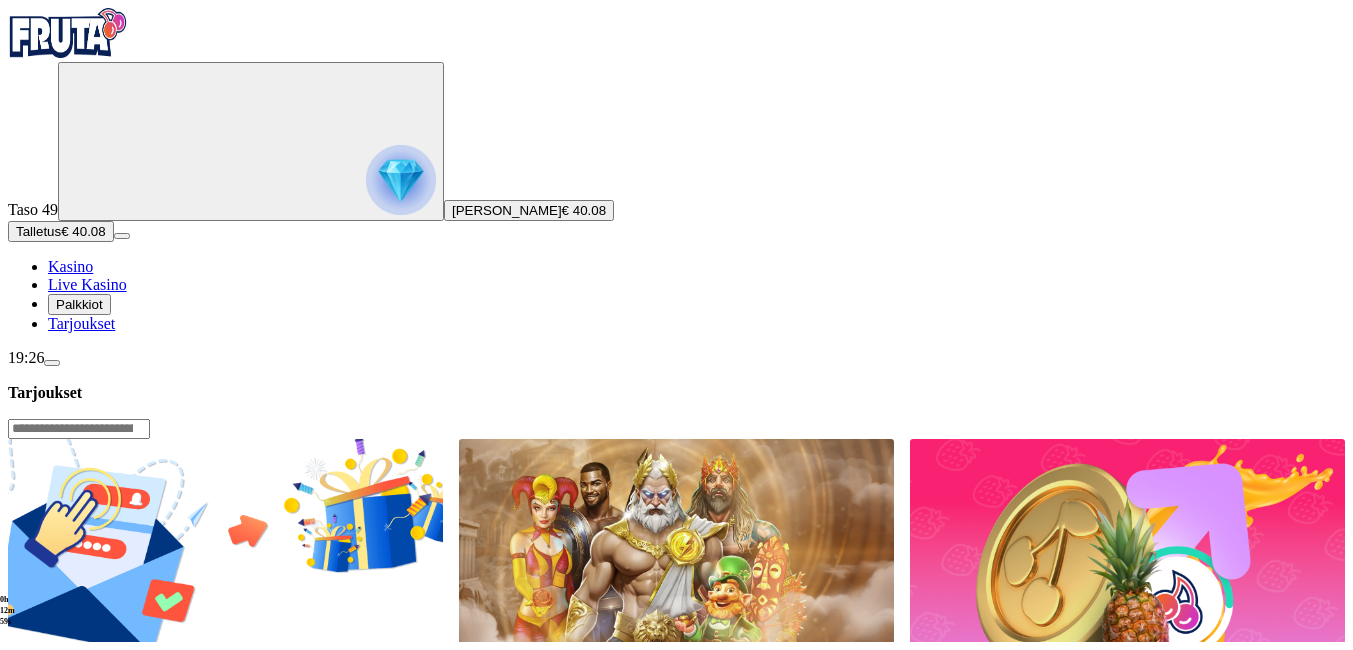click on "Syysyllätys Vain Tilaajille Tilaa uutiskirjeemme ja talleta 20 € elokuussa yllätyspalkinto kilahtaa tilillesi 3.9.! Vain tilaajille. Varmista, [PERSON_NAME] sähköpostisi [PERSON_NAME] ovat ajan tasalla. [PERSON_NAME] LOOT Legends LOOT Legends käynnissä! Lotsaloot‑jackpoteissa 50 000 € viikoittain. 10 000 voittaa, 10 vie 10 000 €. 30.6.–7.9. [PERSON_NAME] Fruit Up, poimi ilmaiskierroksia Pelaa, pidä hauskaa ja korjaa satona palkkioita! Loputonta viihdettä ja makeita voittoja. Kun pelaat kolikkopelejä, Fruit Up palkitsee sinut ilmaiskierroksilla välittömästi, aina kun saavutat uuden tason. [PERSON_NAME] 2 000 000 € [GEOGRAPHIC_DATA]/kk Virkistäviä rahapalkintoja ja mehukkaita ilmaiskierrosbonuksia Drops & Winsin parissa. Nauti runsaiden viikoittaisten ja päivittäisten palkintojen jännityksestä €2,000,000 palkintopotista/kk! [PERSON_NAME] Ei tavallinen Kasino Fruta on jotain aivan muuta! Etsi haluamasi pelit, milloin haluat, hakutoiminnolla.  [PERSON_NAME]" at bounding box center (676, 809) 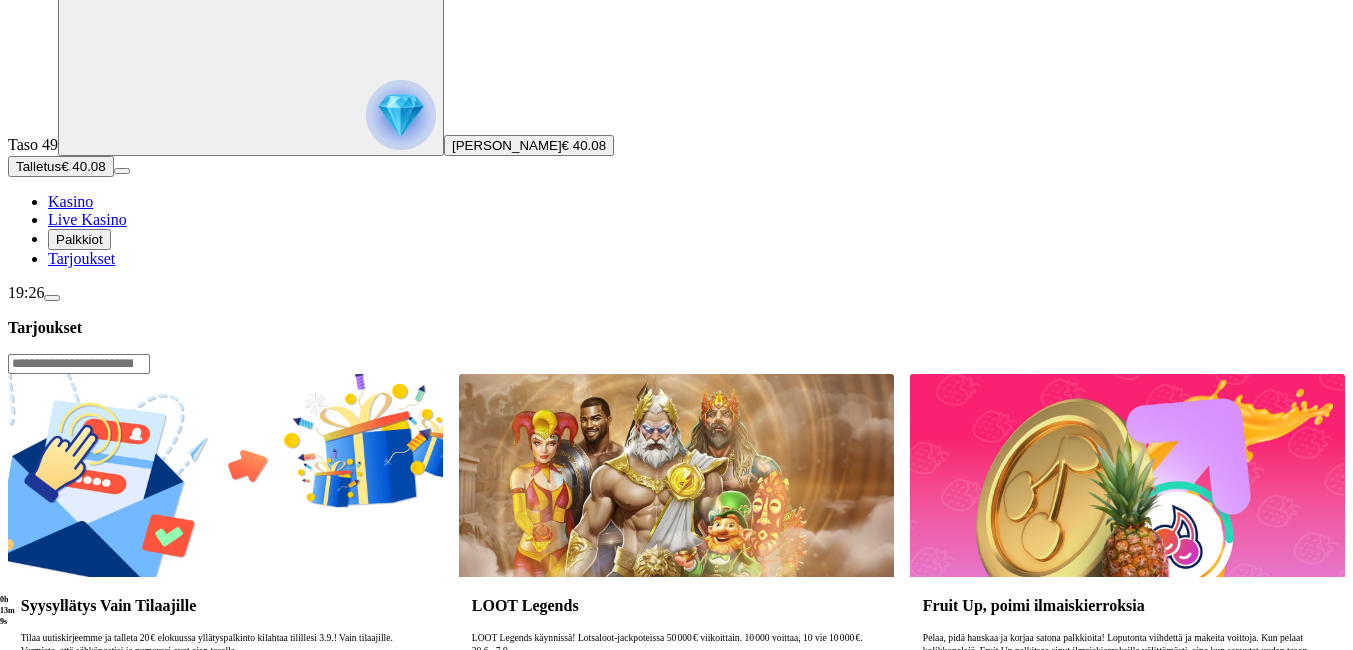 scroll, scrollTop: 0, scrollLeft: 0, axis: both 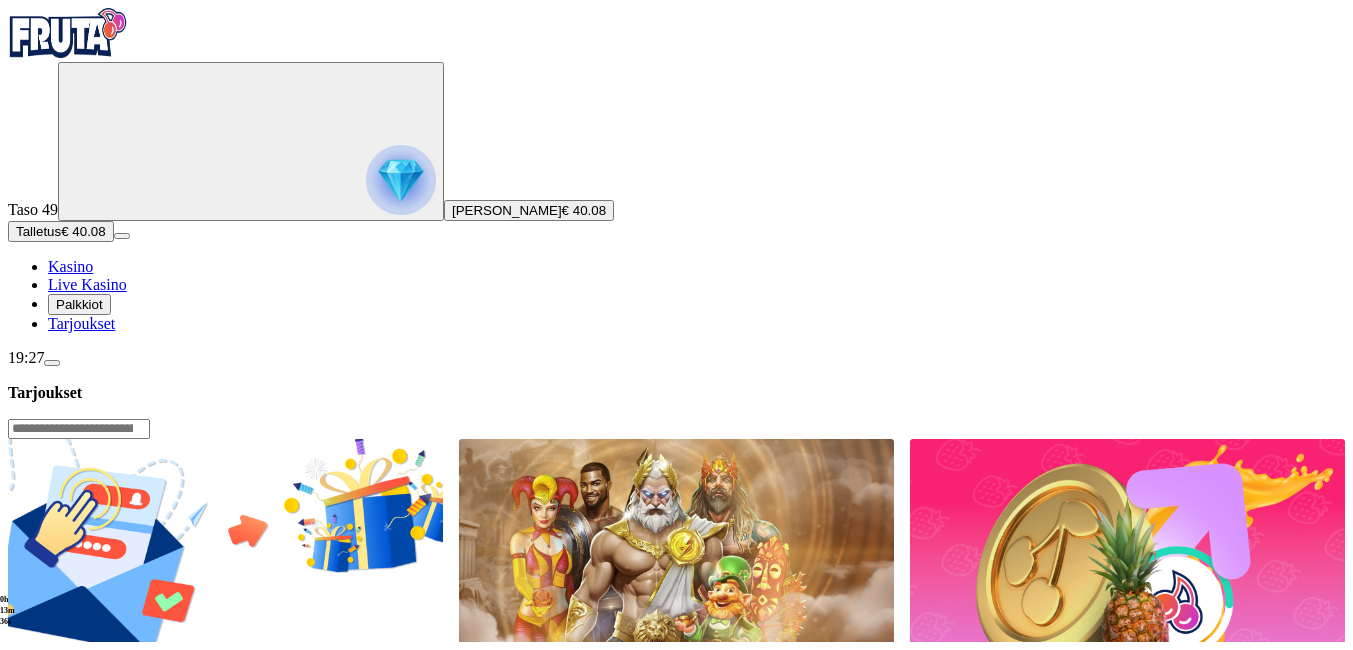 click on "Kasino" at bounding box center [70, 266] 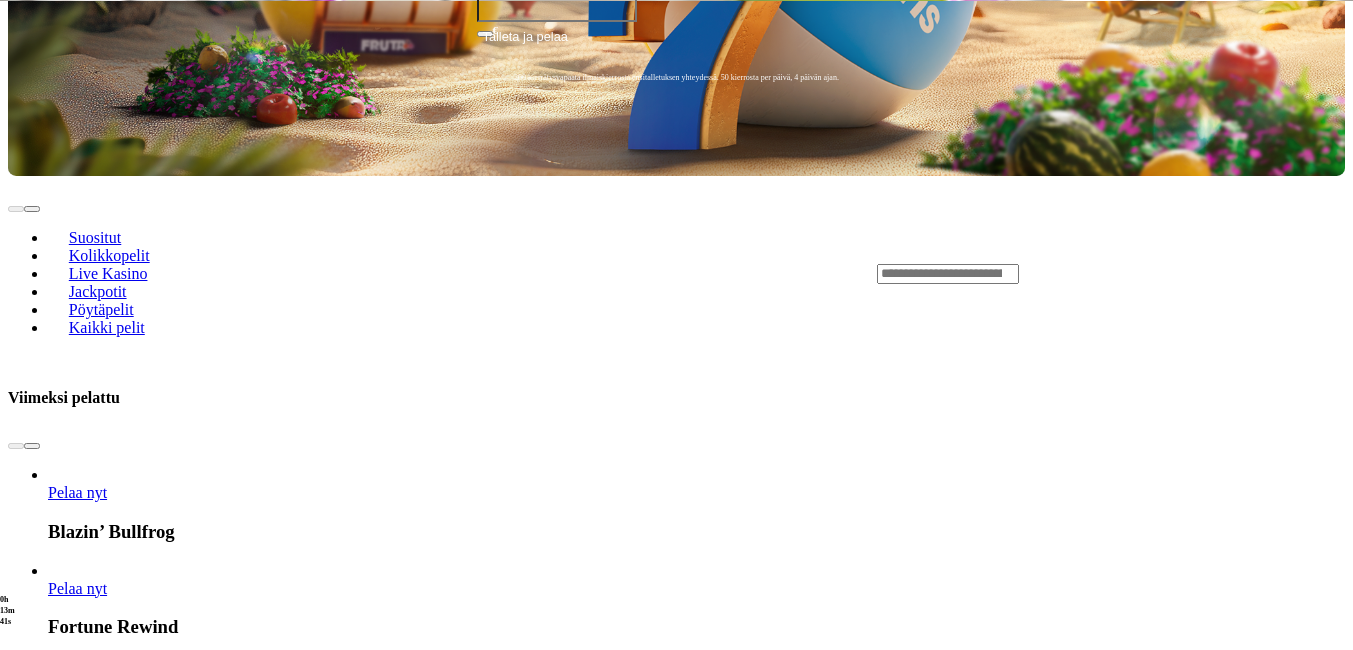 scroll, scrollTop: 840, scrollLeft: 0, axis: vertical 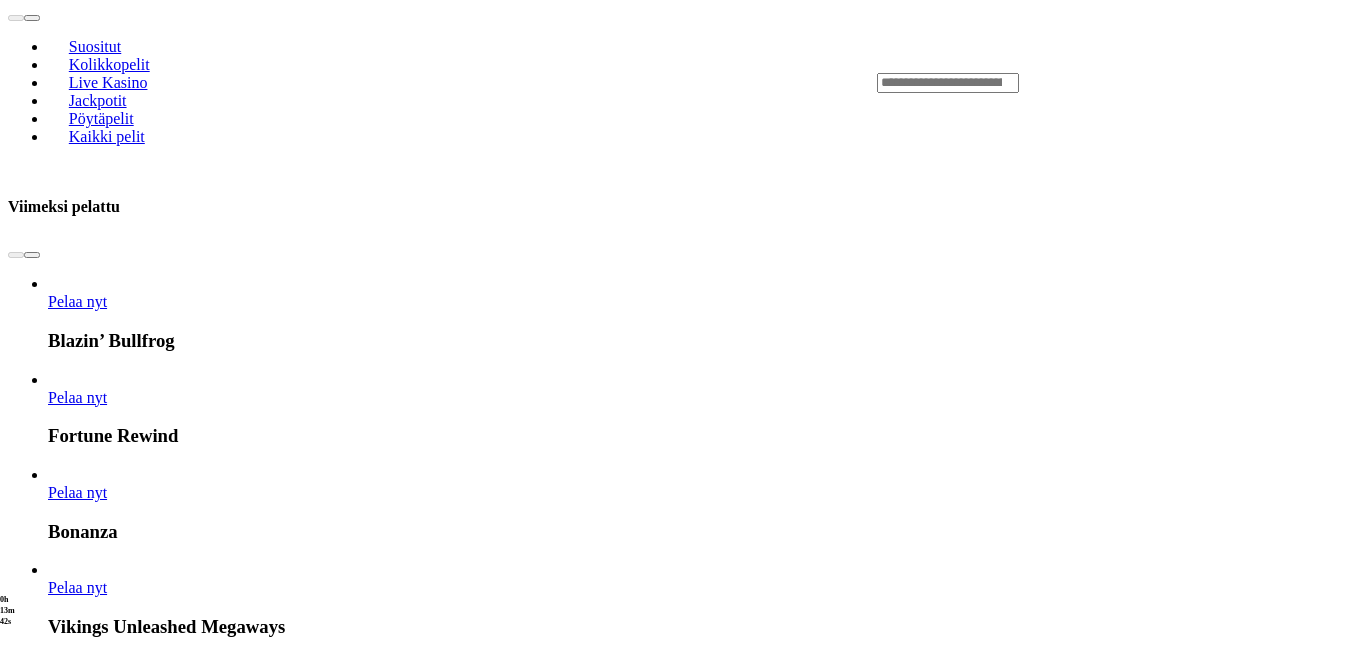 click at bounding box center (760, 4131) 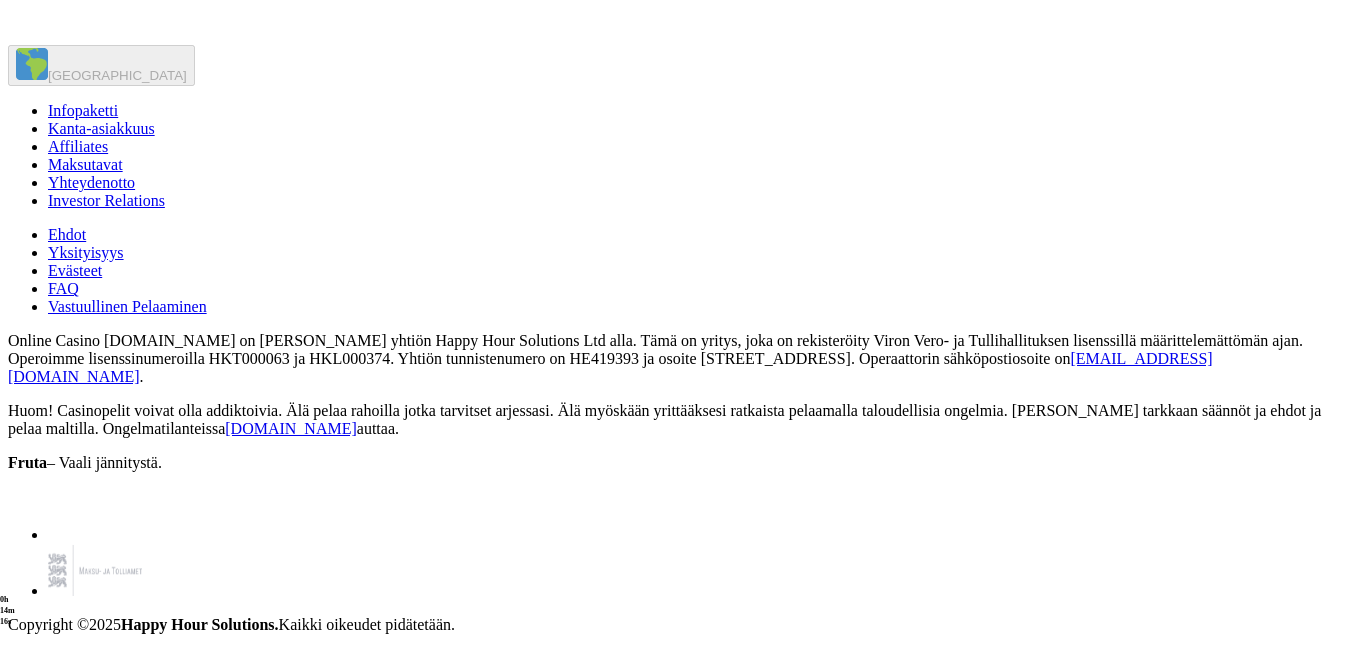 scroll, scrollTop: 8080, scrollLeft: 0, axis: vertical 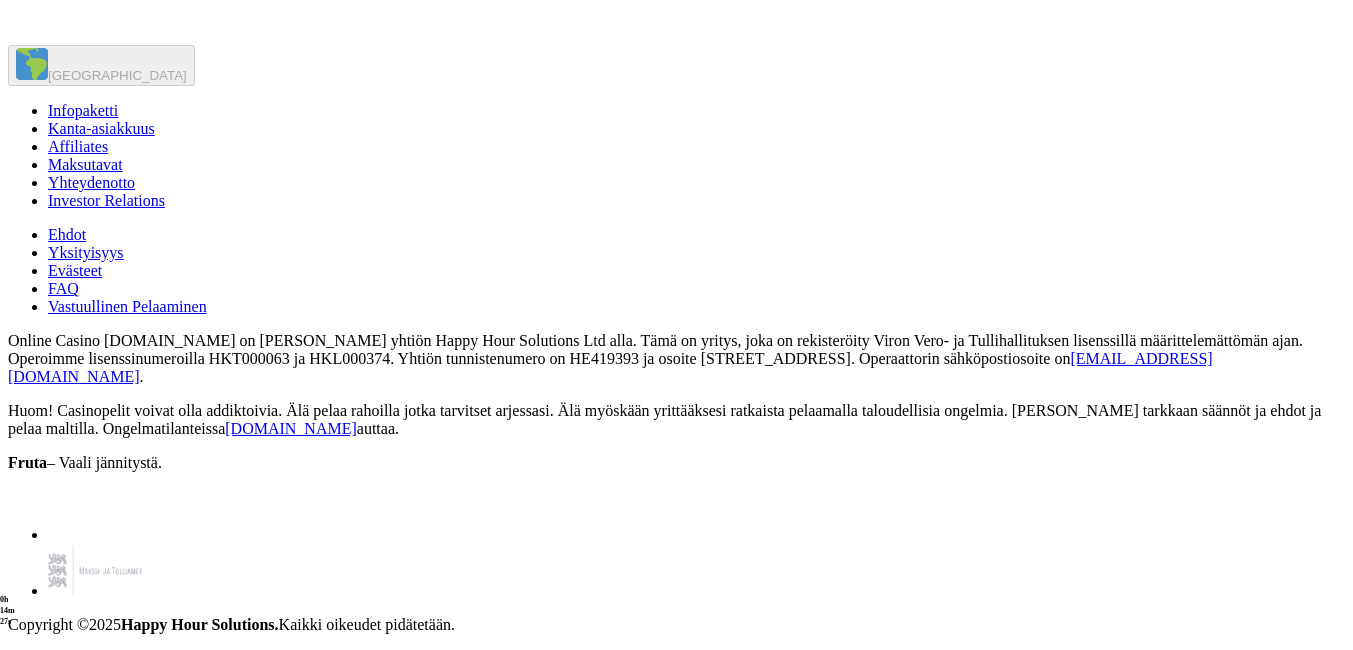 click on "Pelaa nyt" at bounding box center (950, -517) 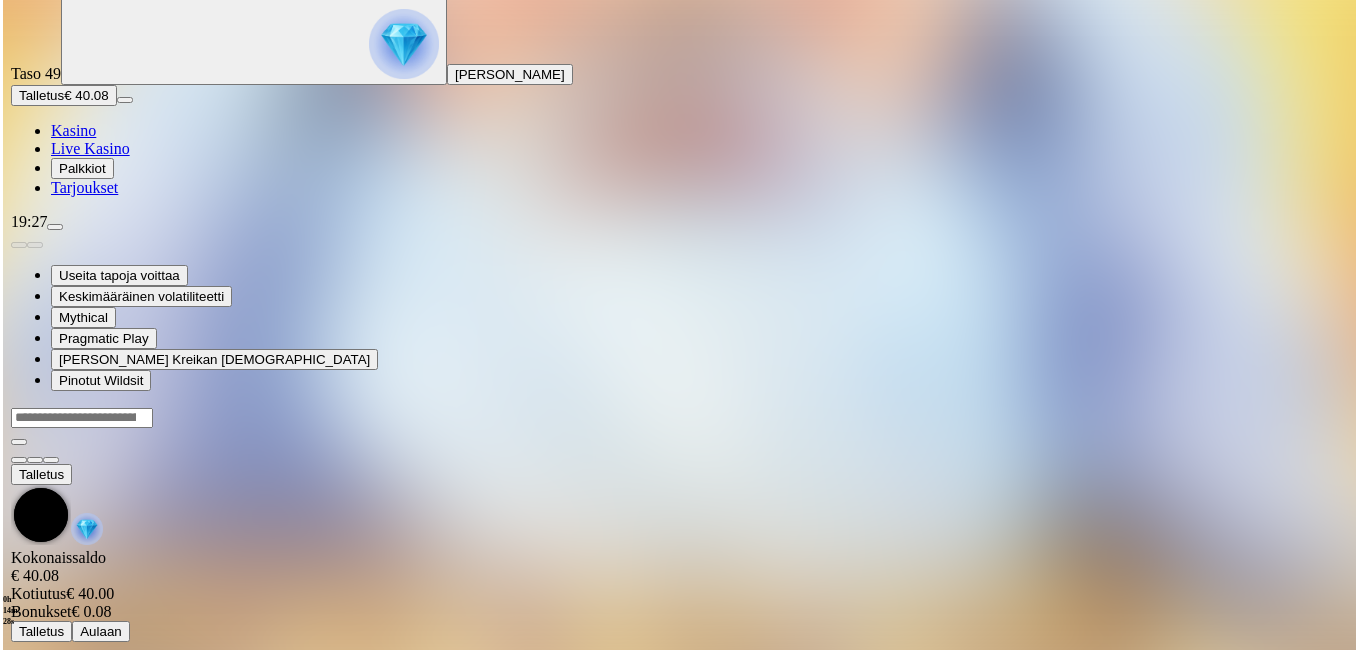 scroll, scrollTop: 0, scrollLeft: 0, axis: both 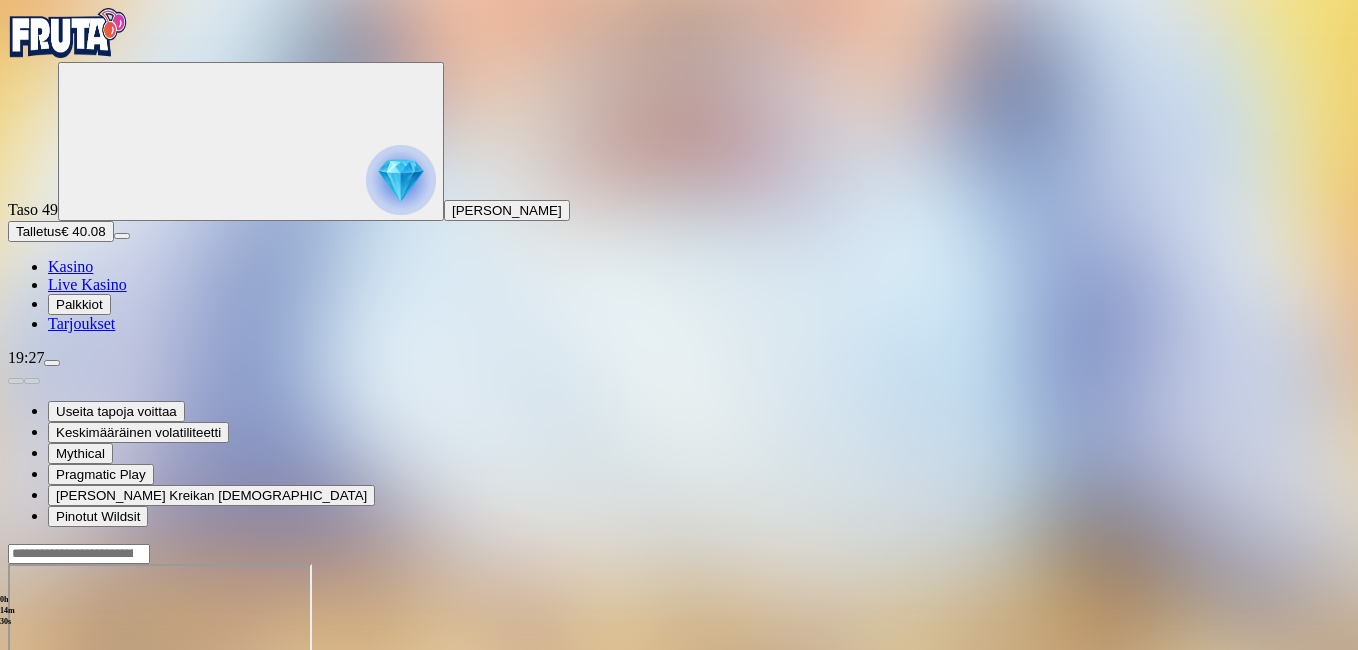 click at bounding box center [48, 736] 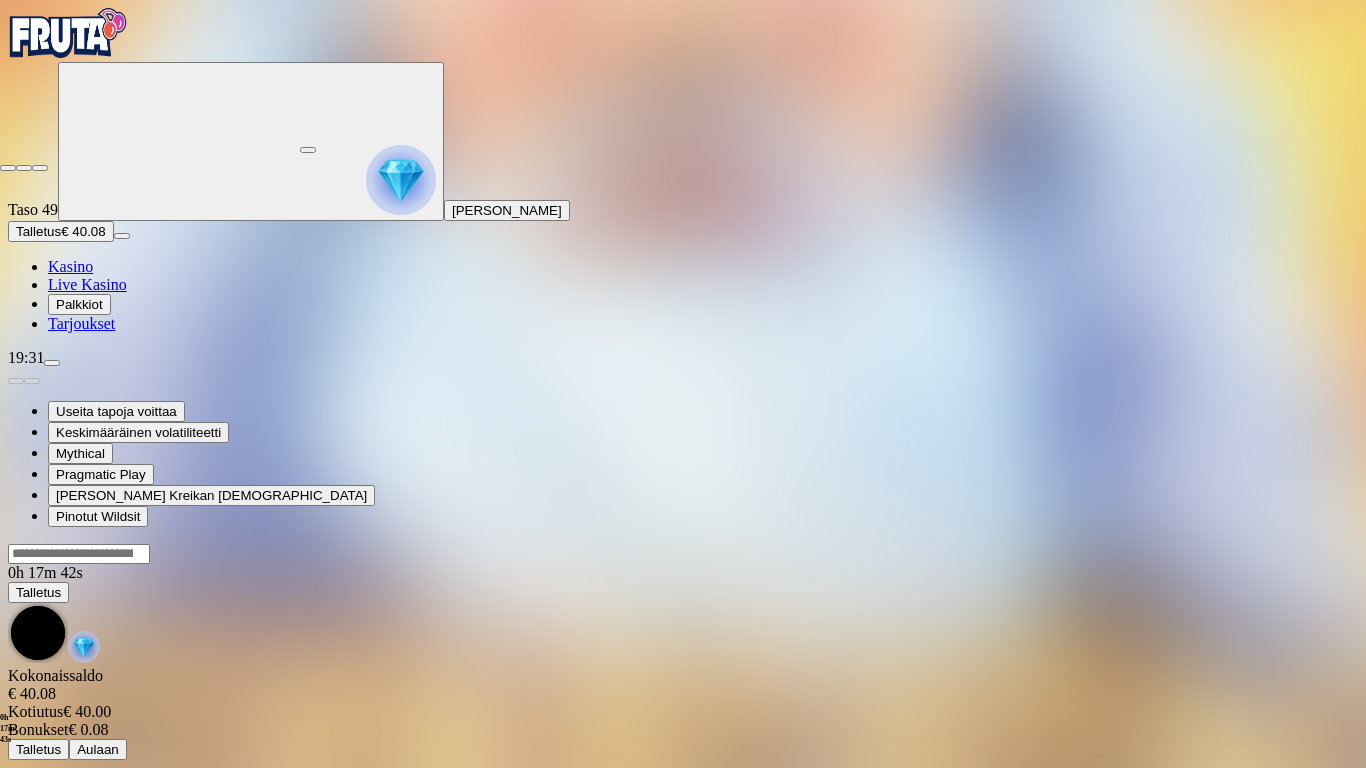 click at bounding box center (8, 168) 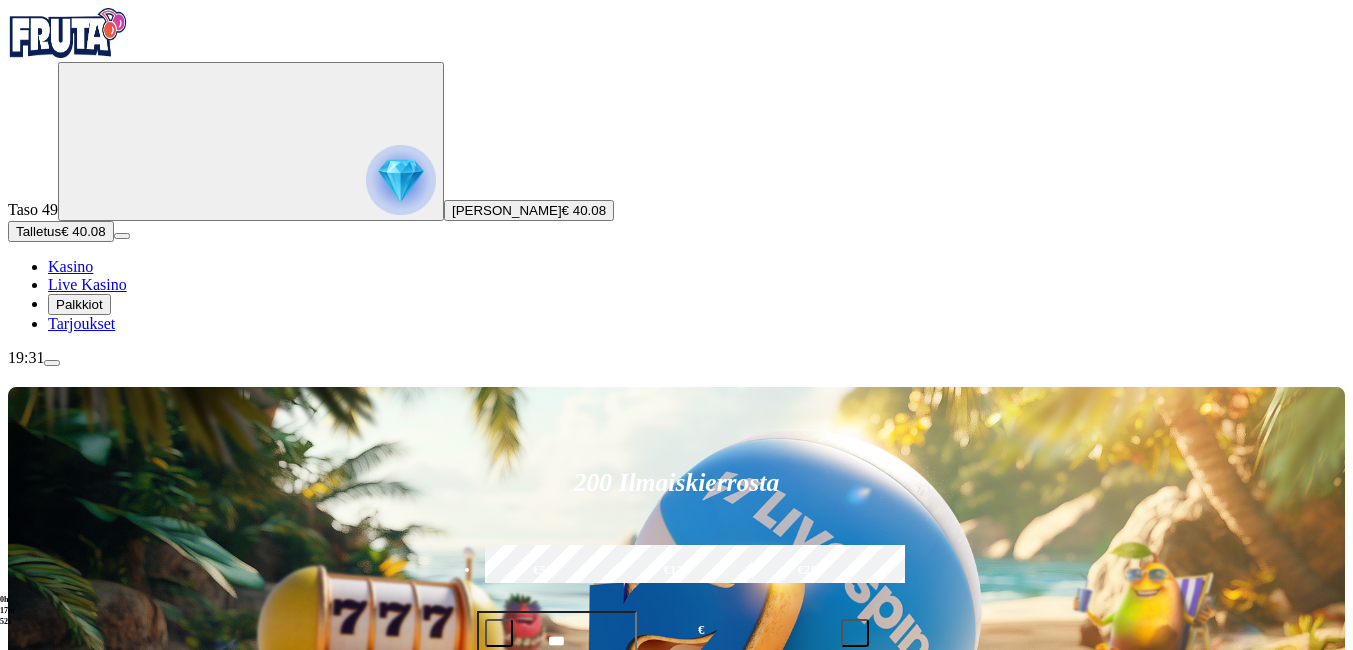 click at bounding box center (52, 363) 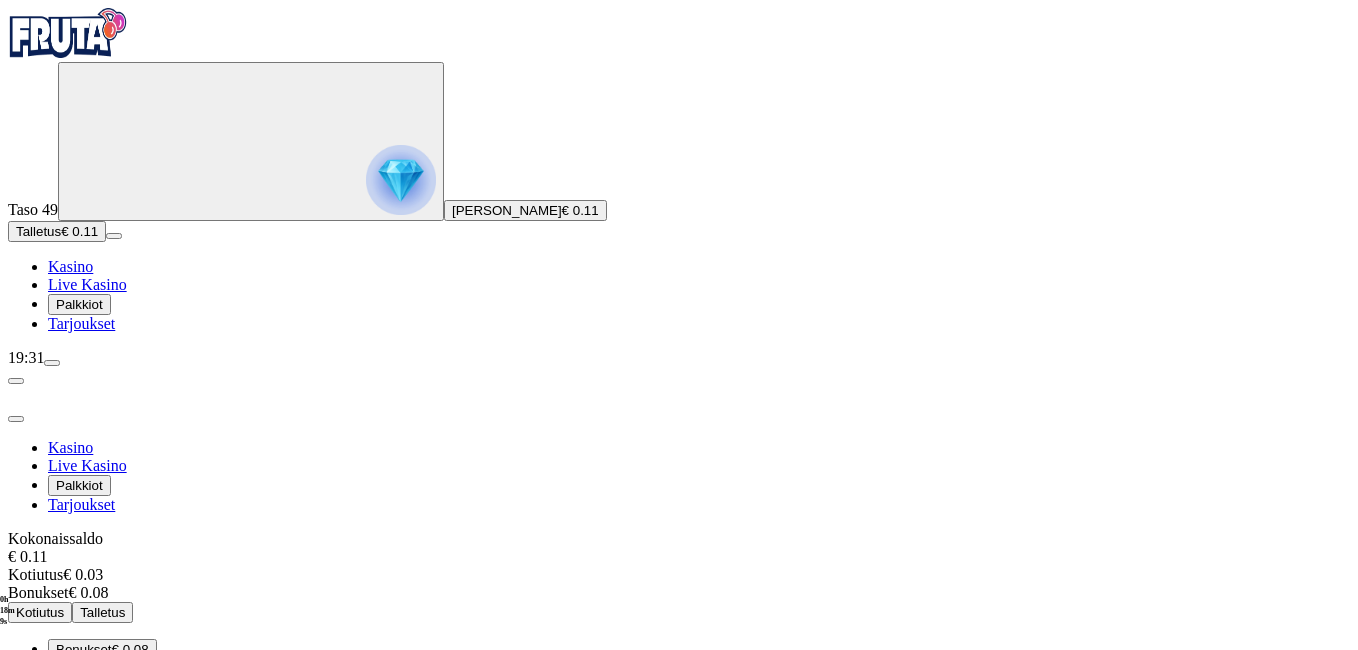 click on "Rajoitukset" at bounding box center (89, 754) 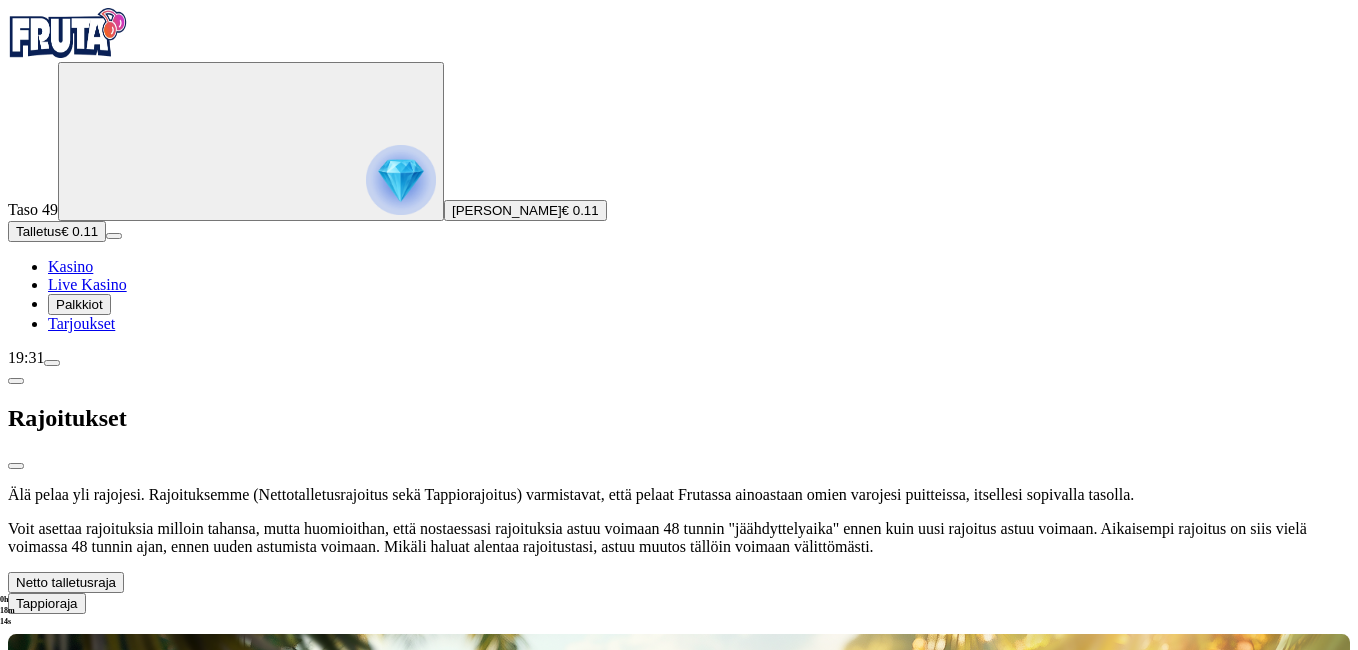 click on "Netto talletusraja" at bounding box center [66, 582] 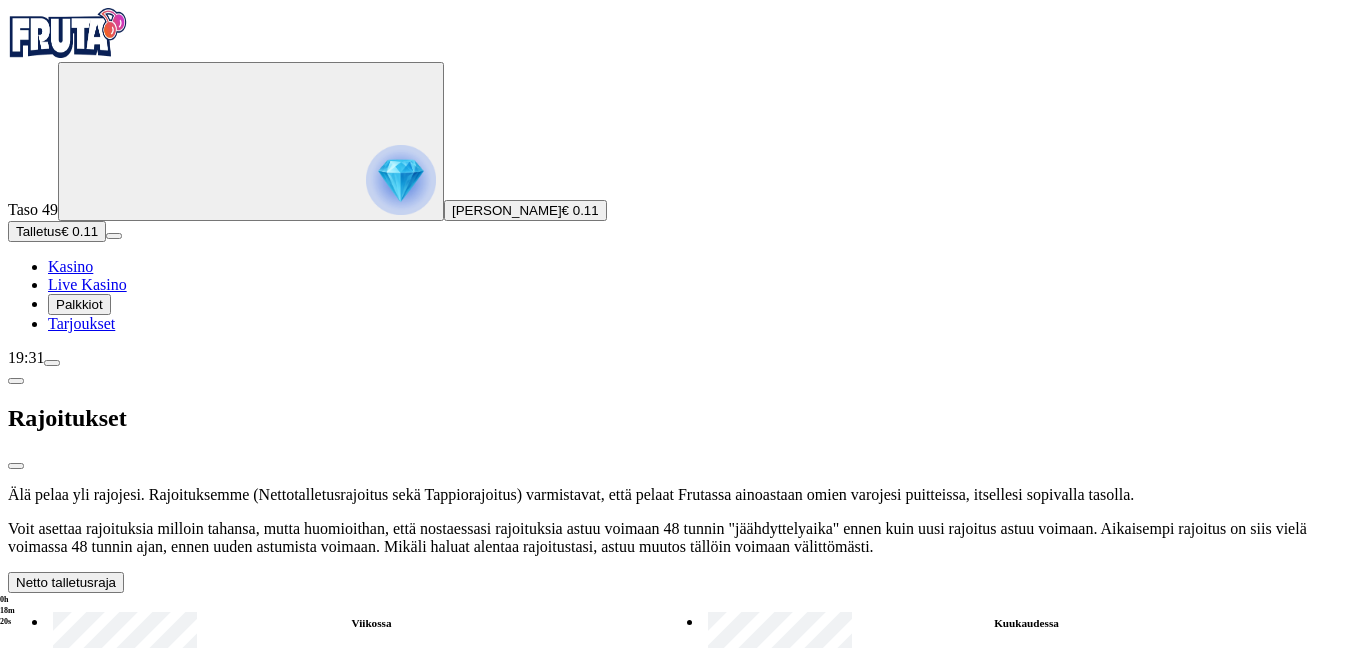 type on "*" 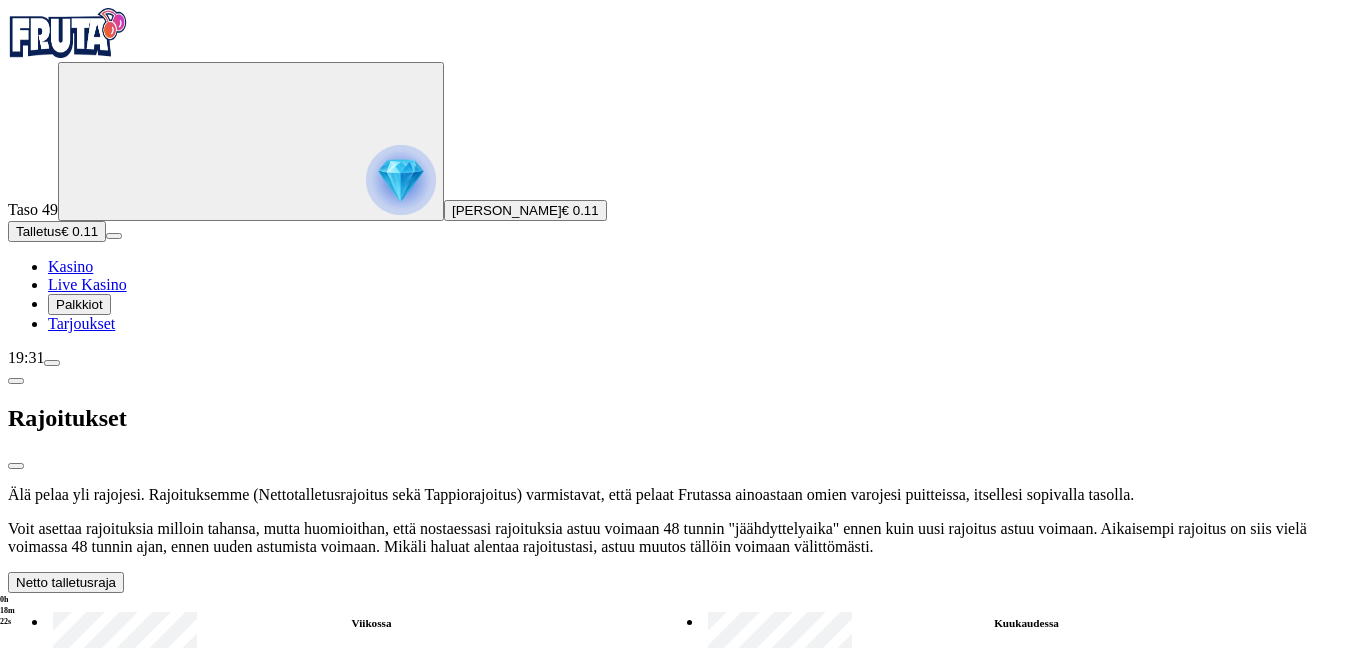type on "**" 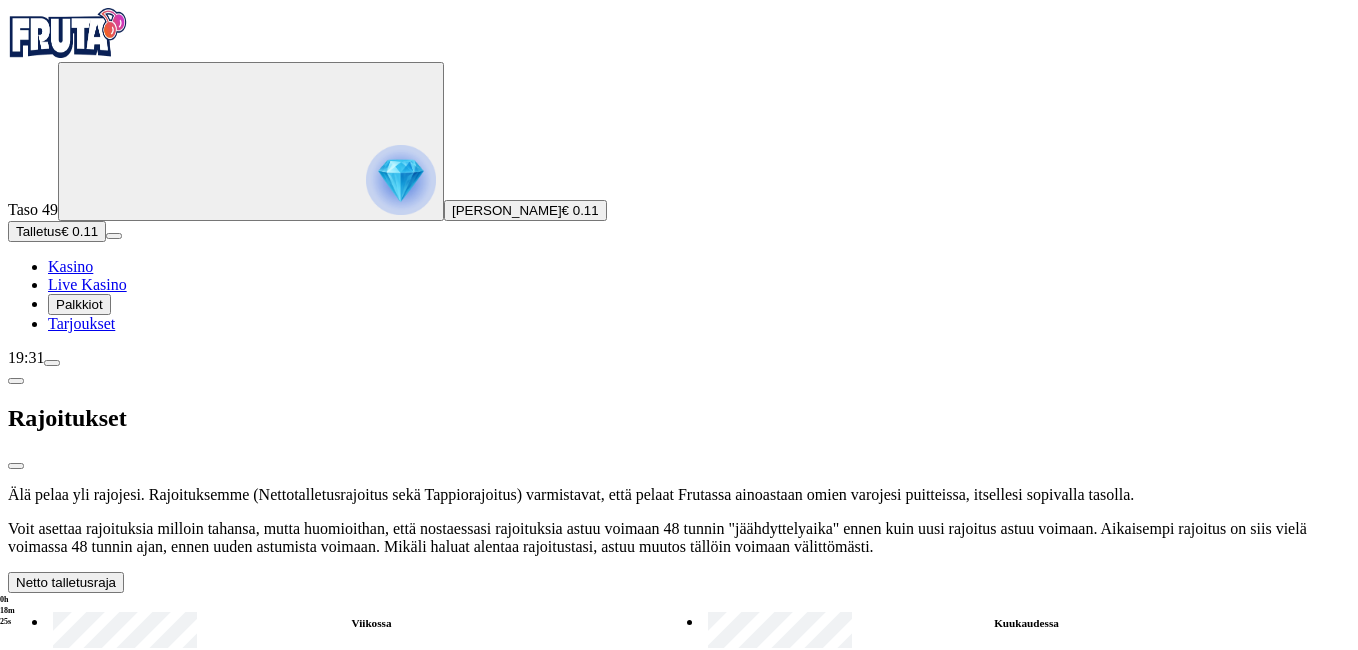 drag, startPoint x: 595, startPoint y: 350, endPoint x: 595, endPoint y: 448, distance: 98 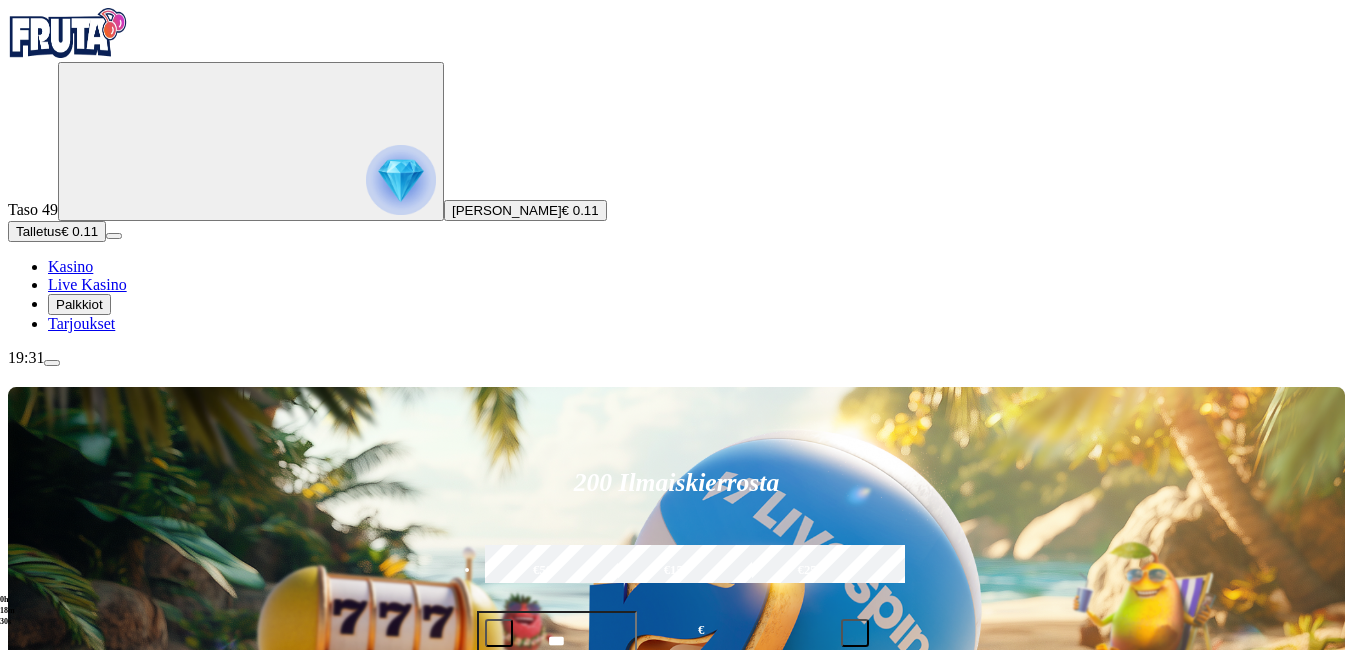 click at bounding box center (52, 363) 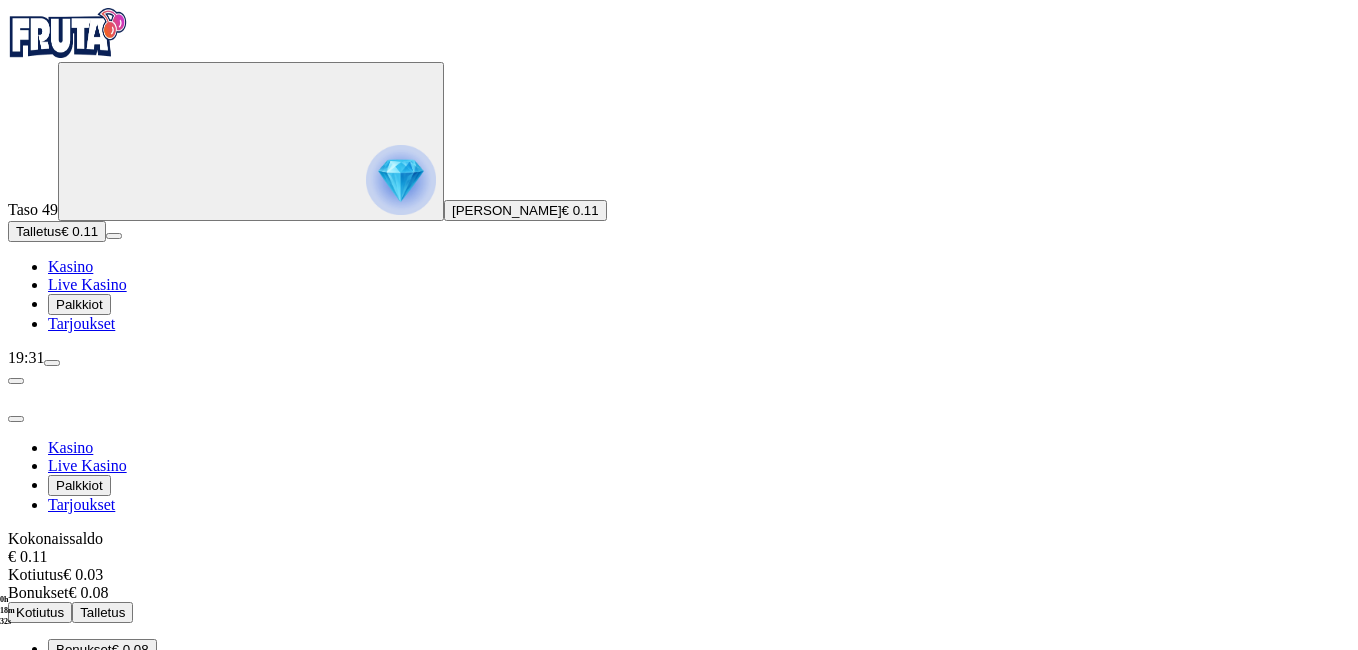 click on "Rajoitukset" at bounding box center [89, 754] 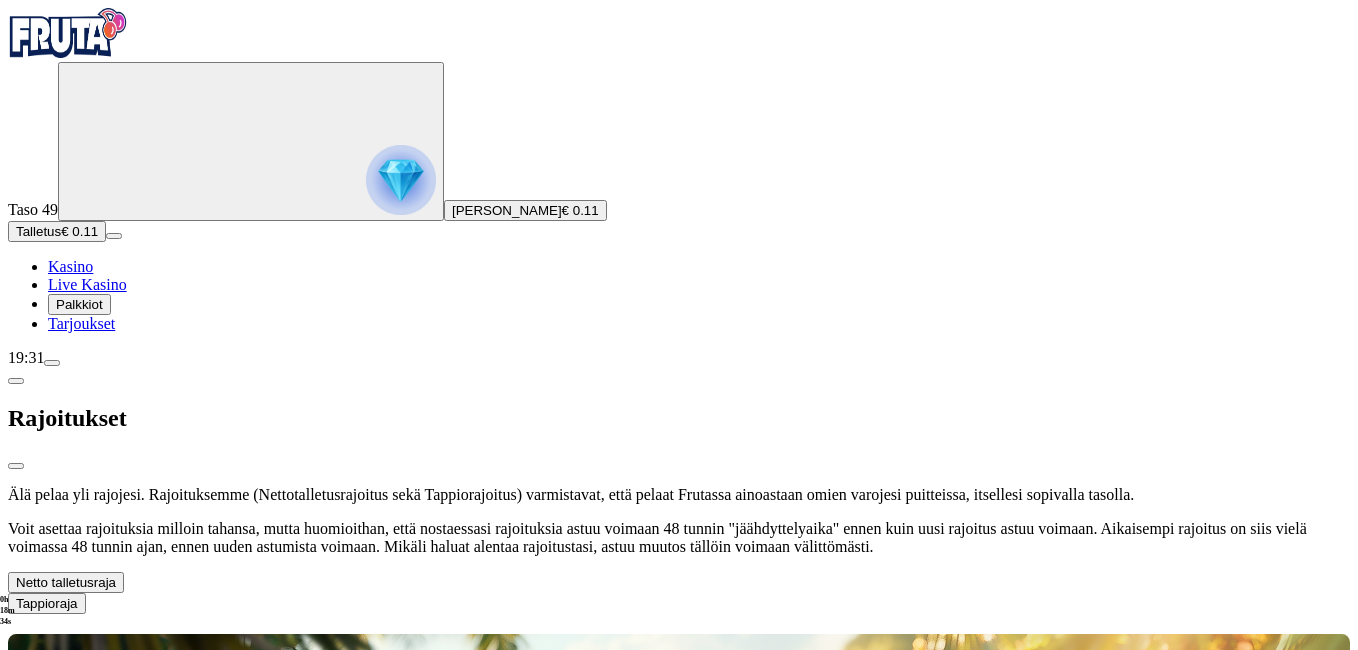 click at bounding box center (78, 603) 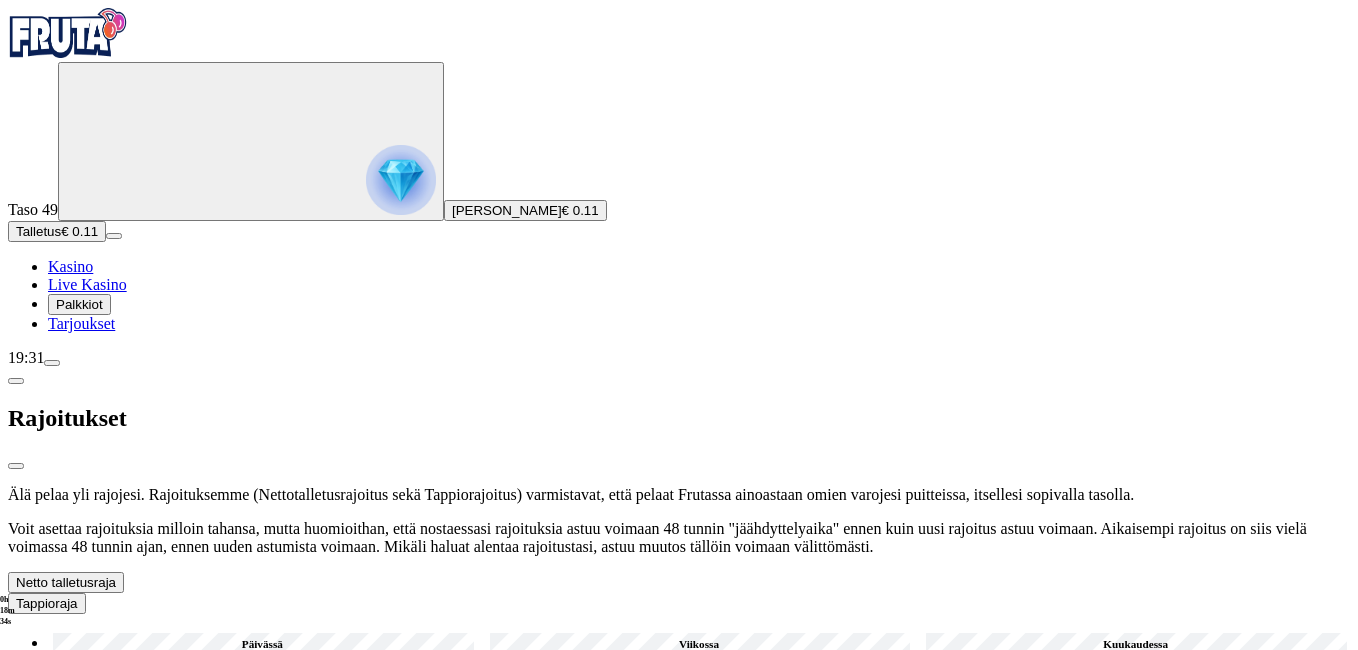 scroll, scrollTop: 194, scrollLeft: 0, axis: vertical 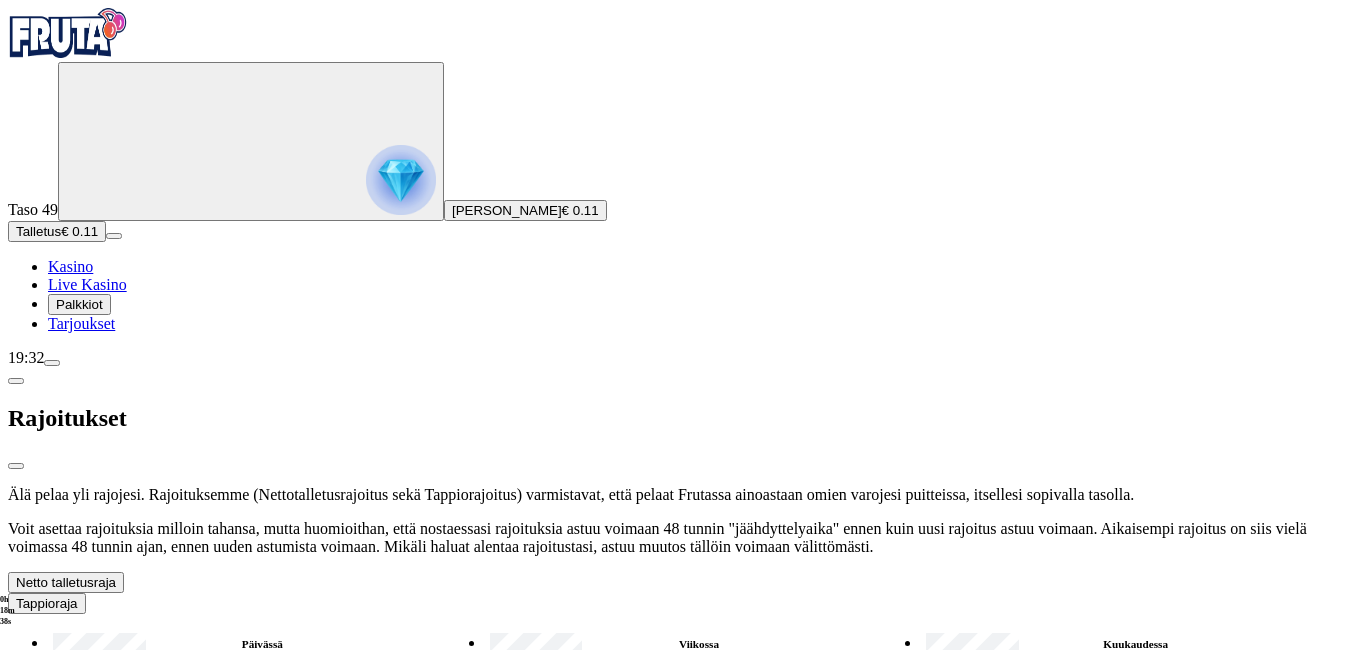 click at bounding box center [116, 582] 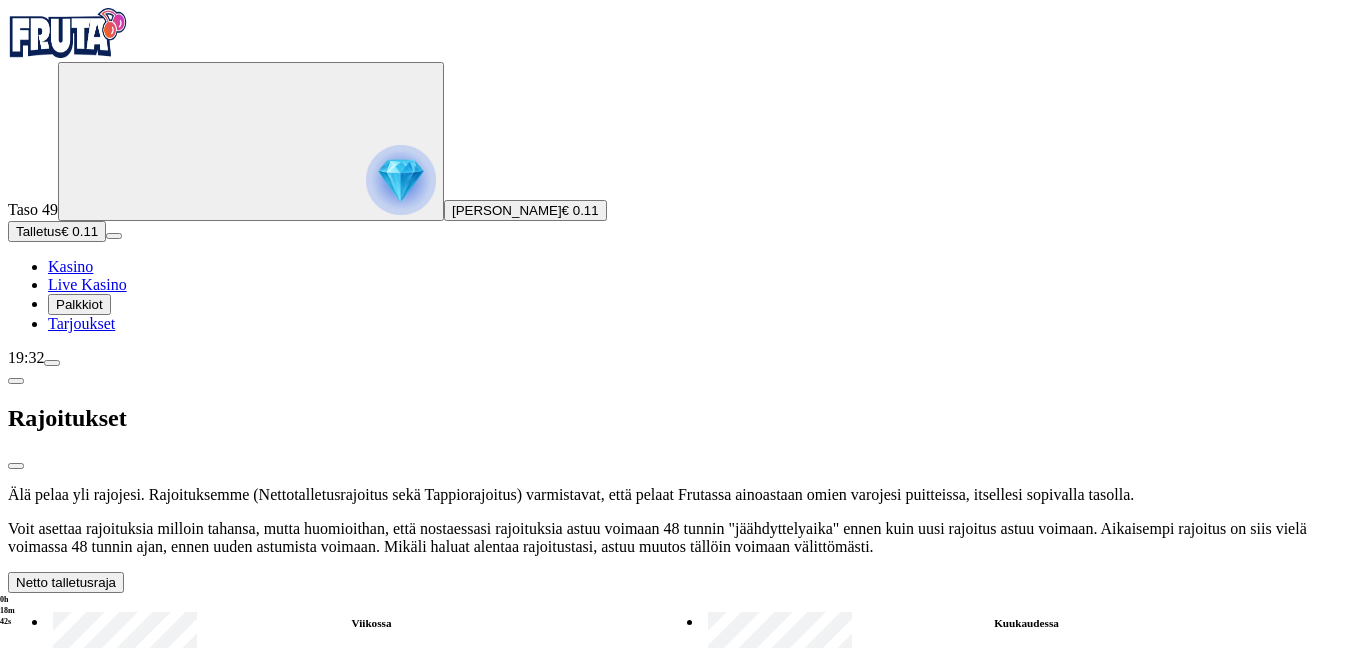 click on "Aseta rajoitus" at bounding box center (56, 807) 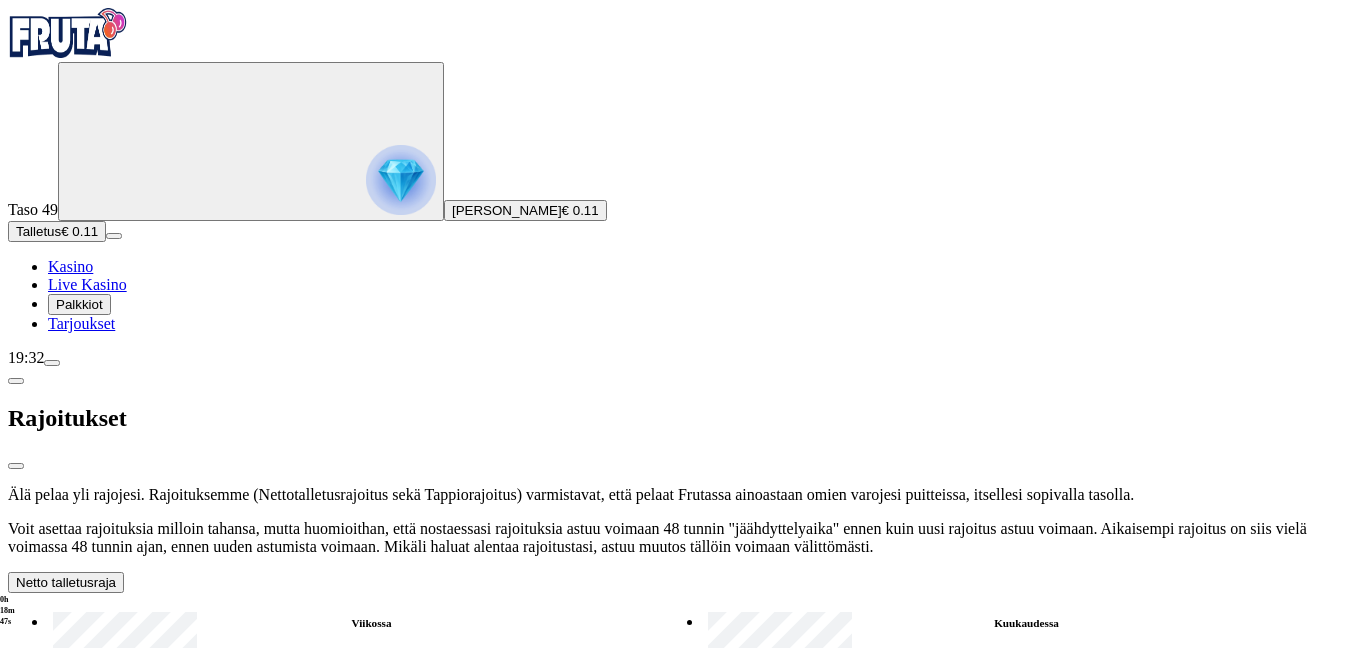 type on "*" 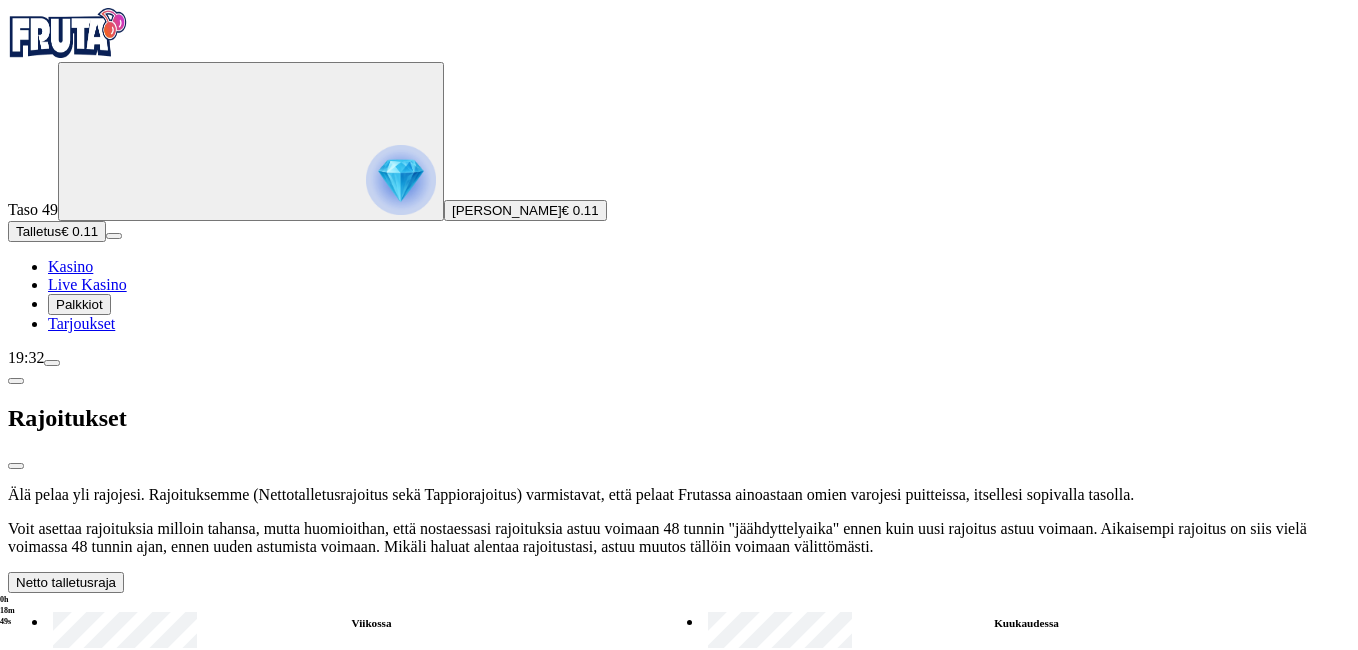 type 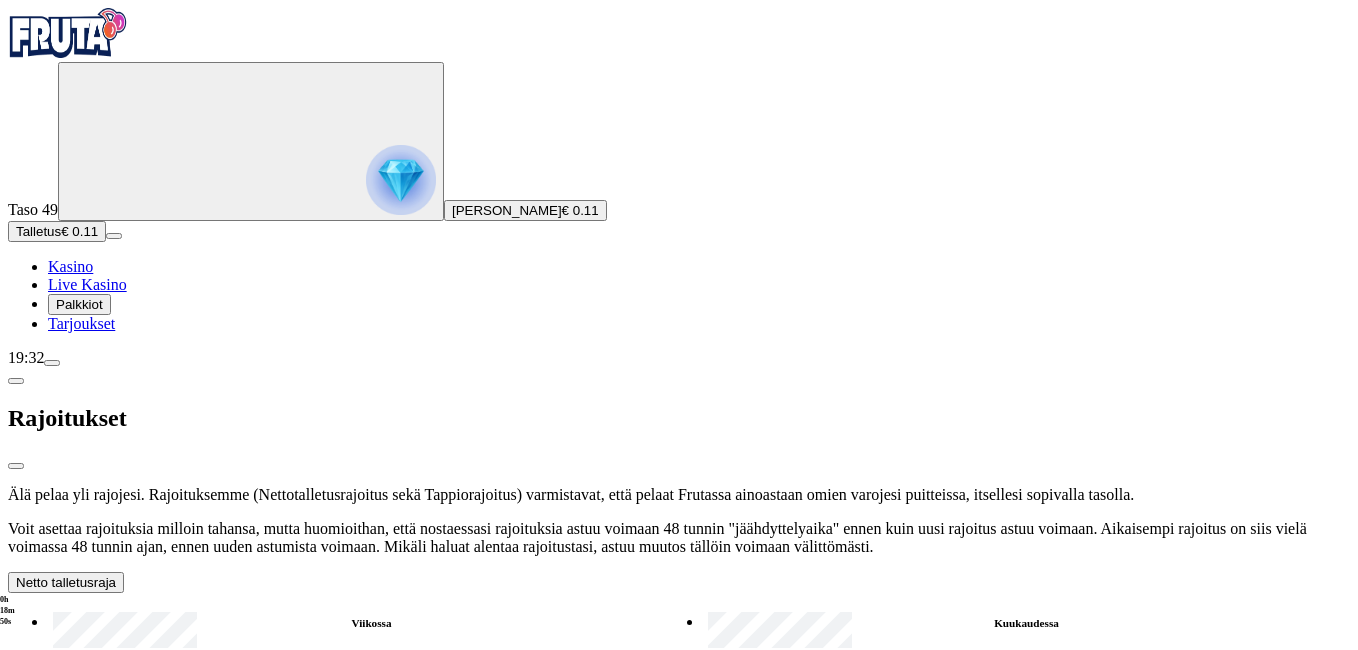 click at bounding box center (78, 828) 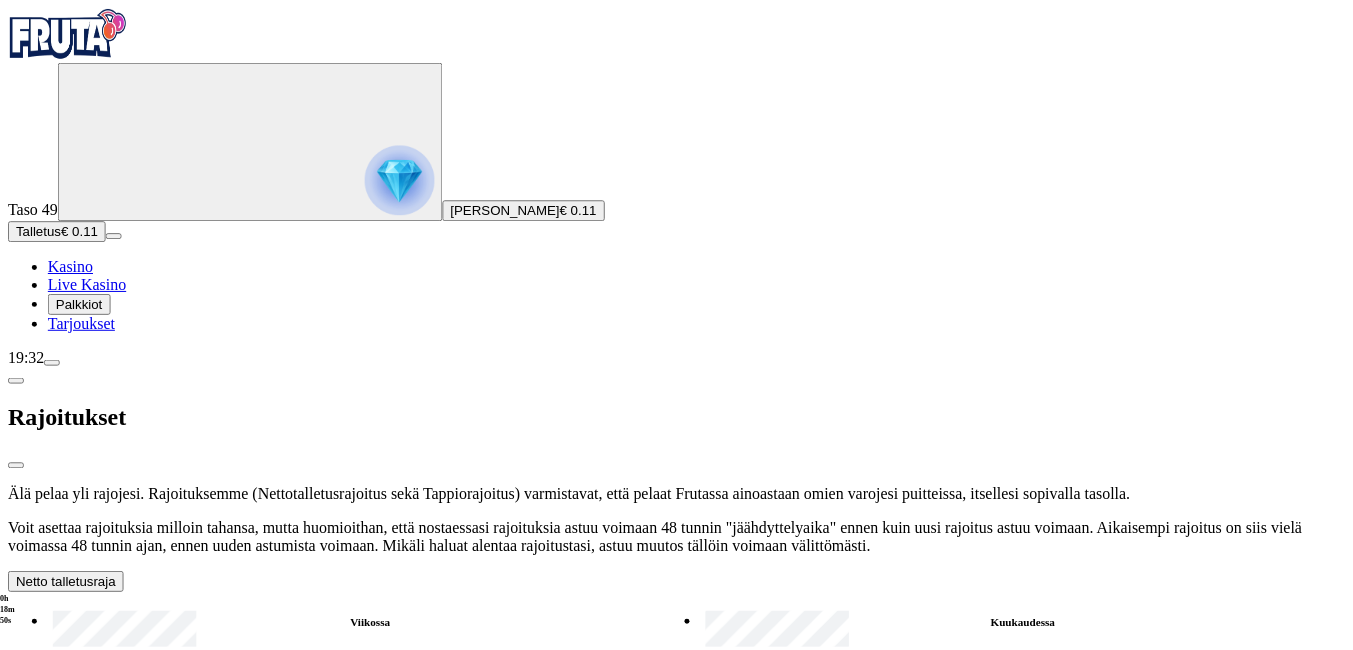 scroll, scrollTop: 194, scrollLeft: 0, axis: vertical 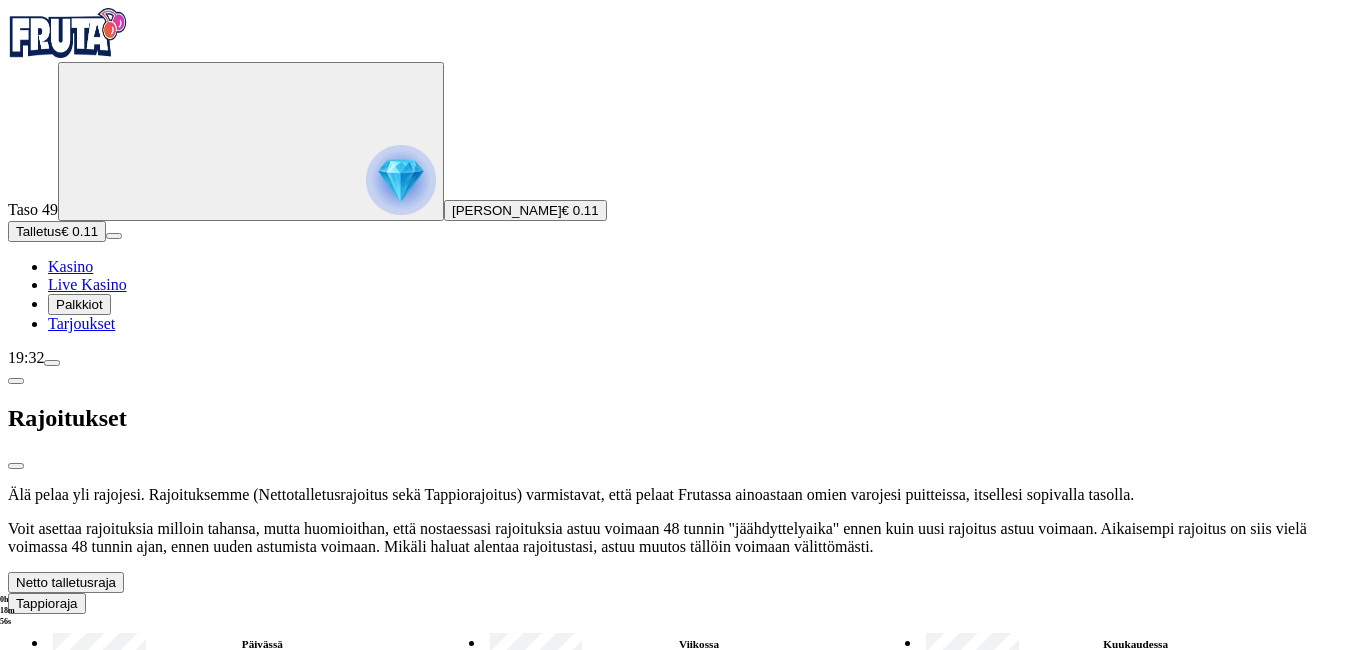 type on "**" 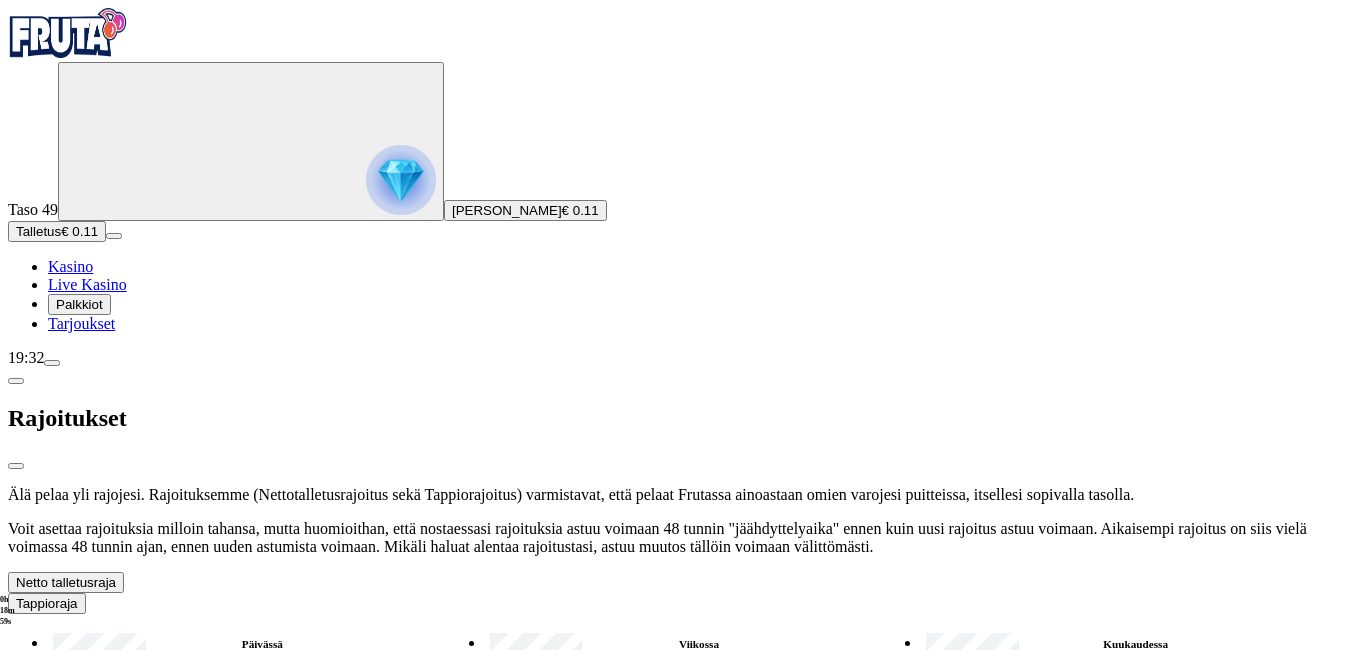 click on "Kuukaudessa" at bounding box center [1135, 644] 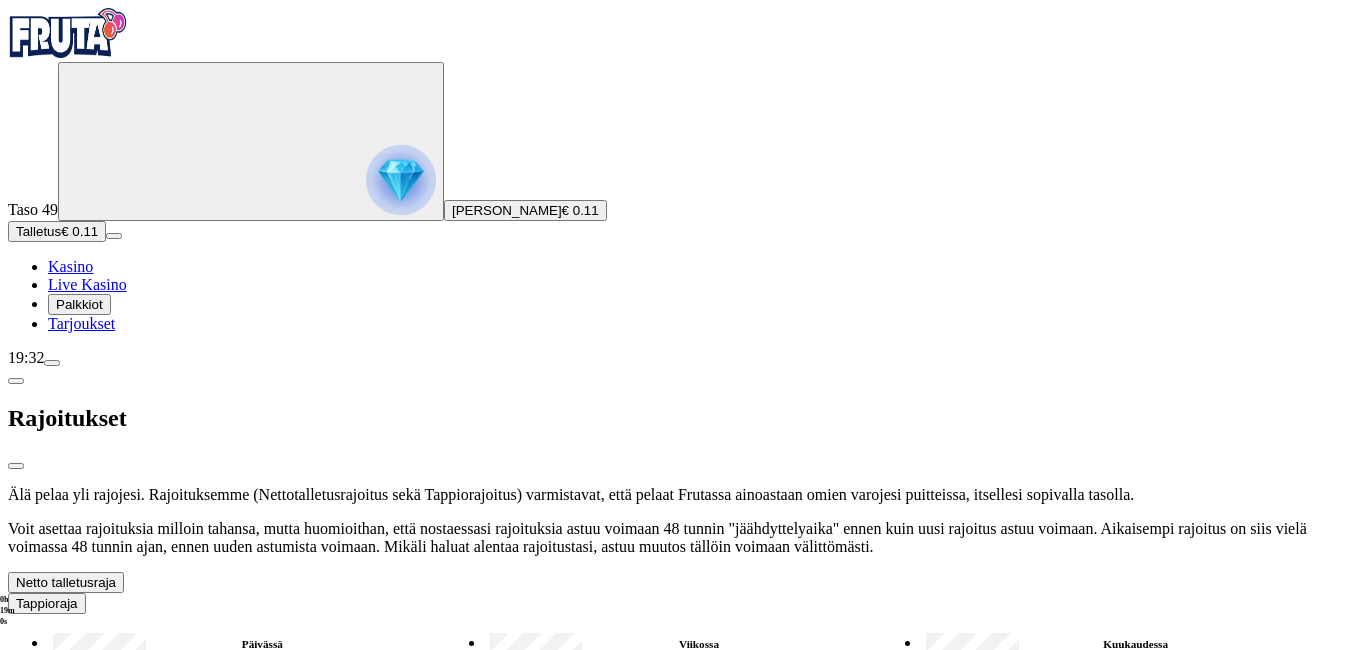 click at bounding box center [79, 772] 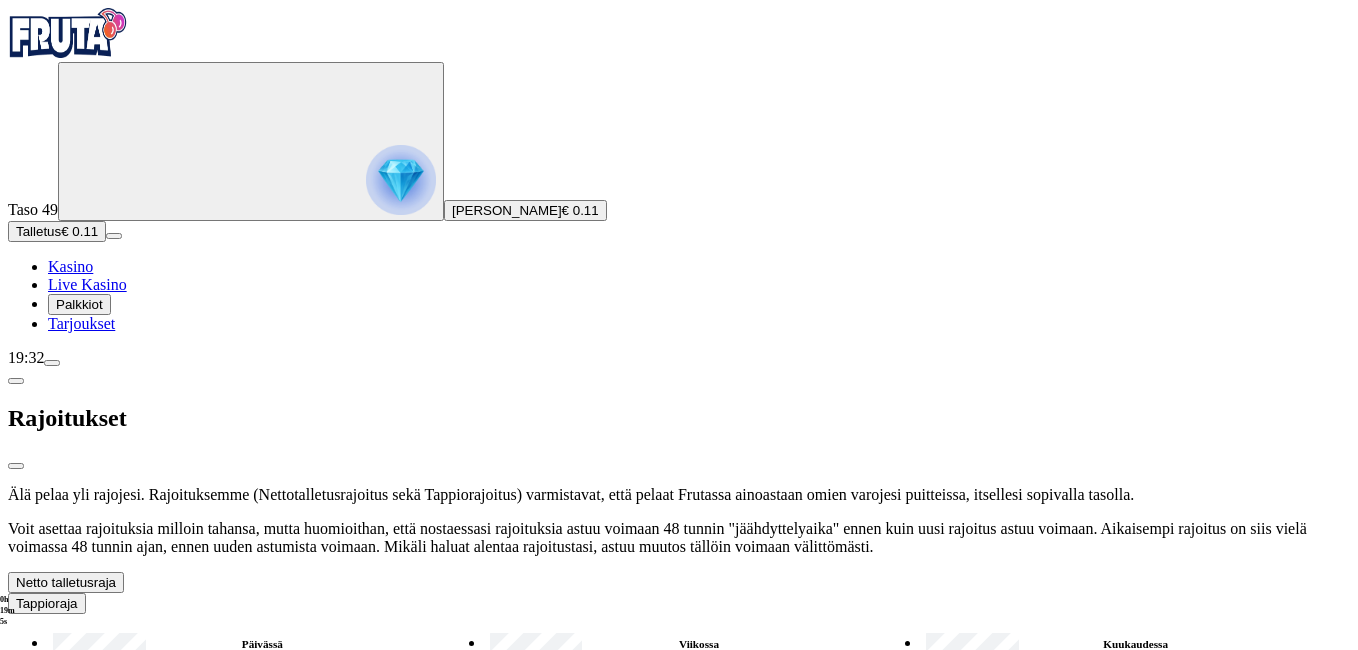 type on "*" 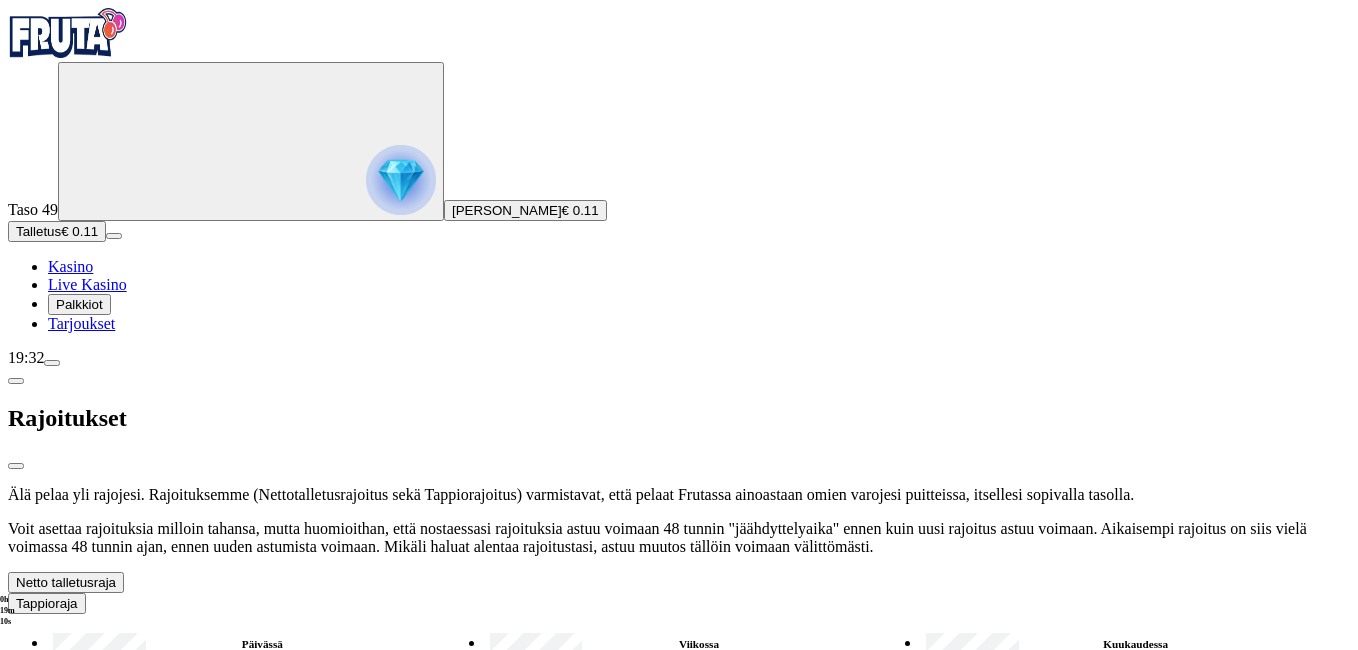 type on "***" 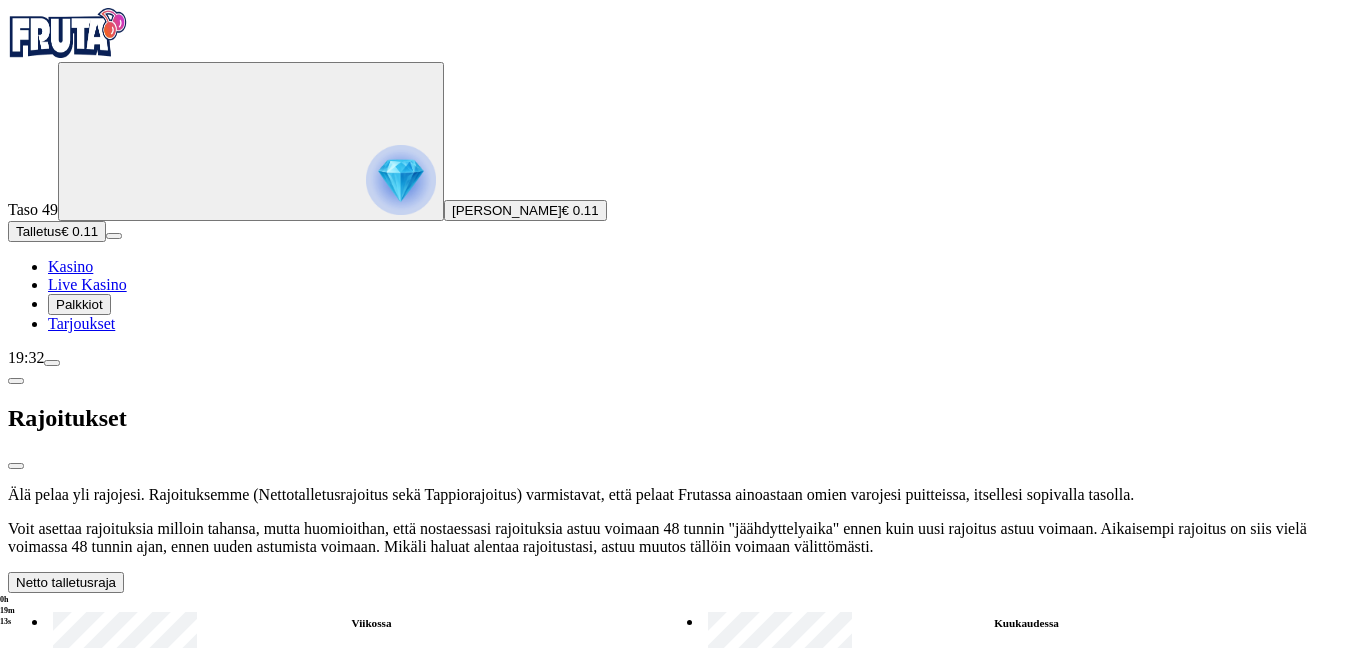 click on "Kuukaudessa" at bounding box center (1026, 623) 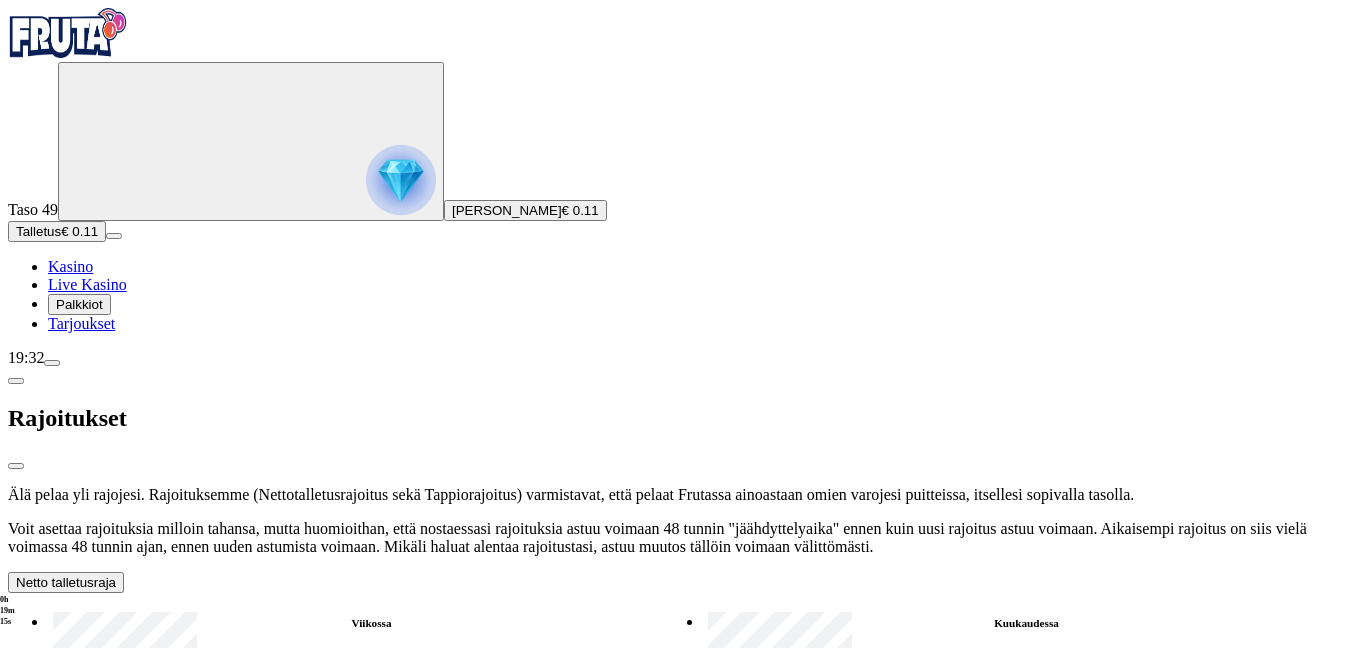 click at bounding box center [79, 751] 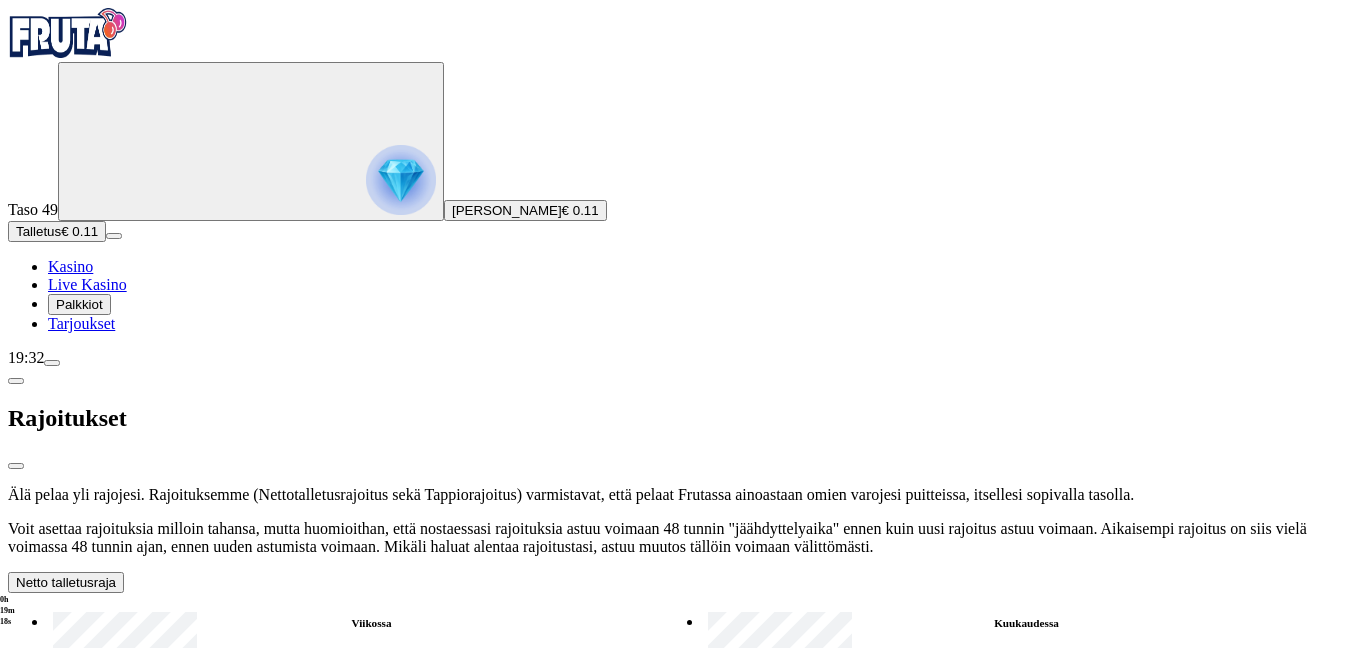 type on "***" 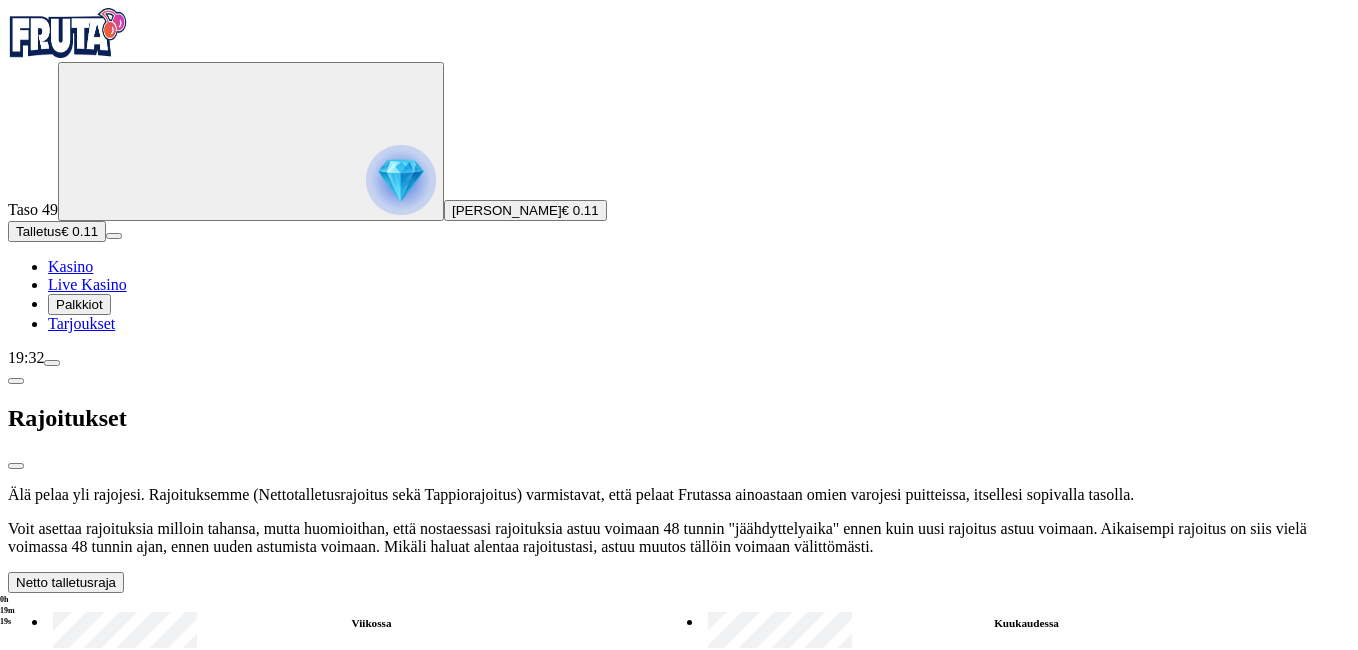 type 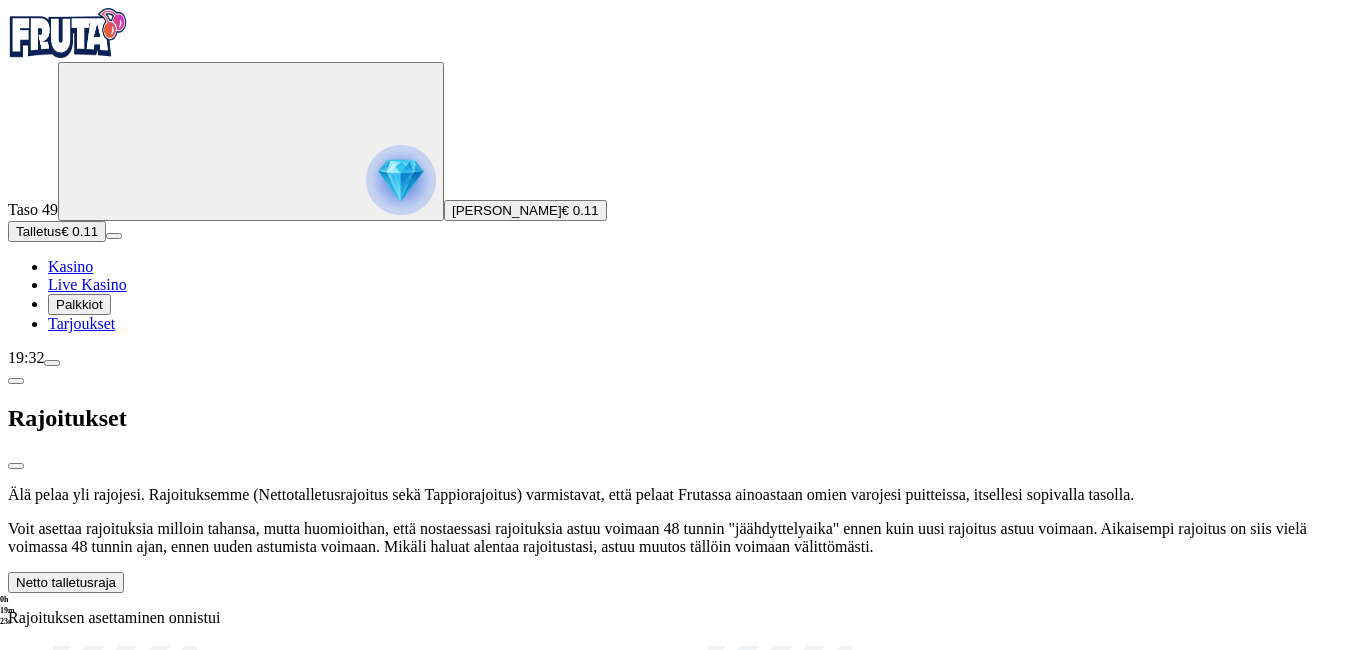 click at bounding box center [16, 466] 